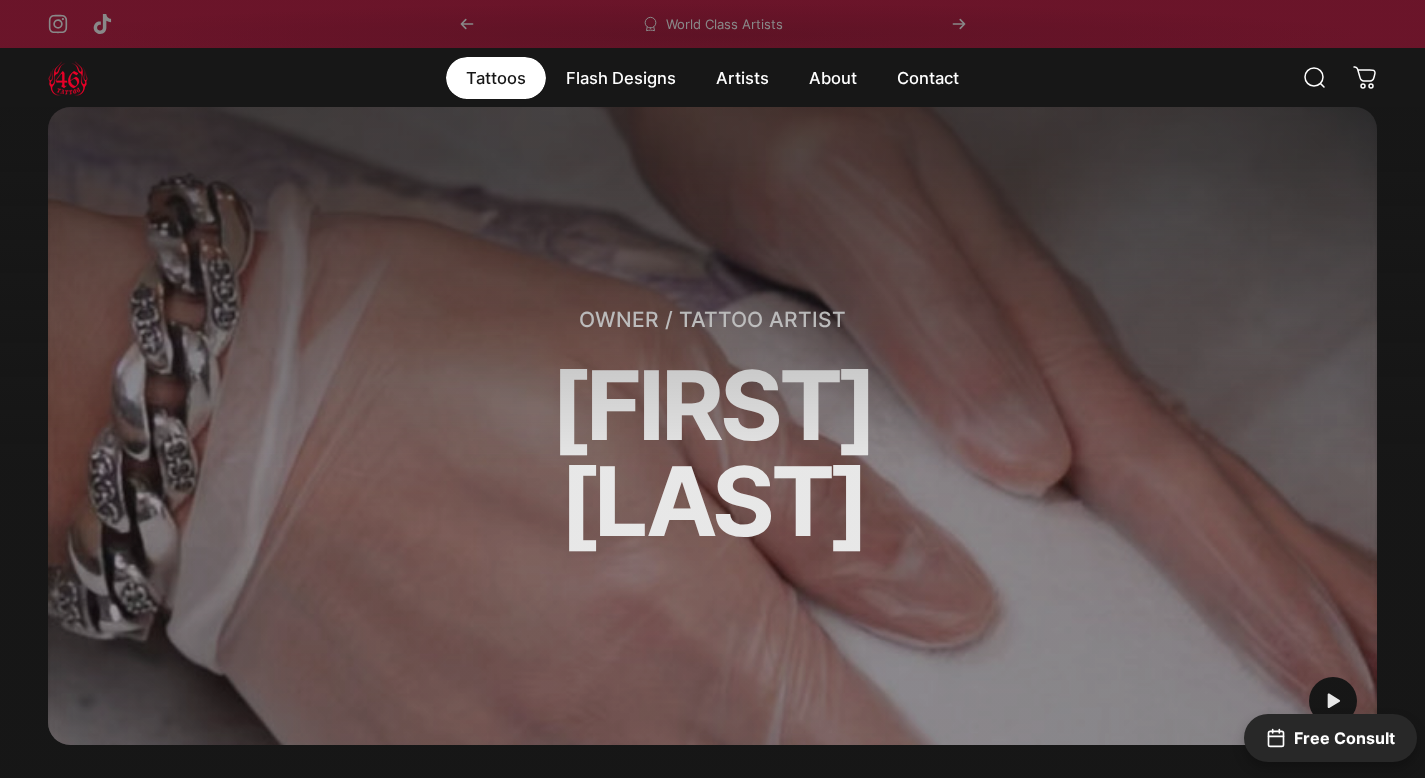 scroll, scrollTop: 8741, scrollLeft: 0, axis: vertical 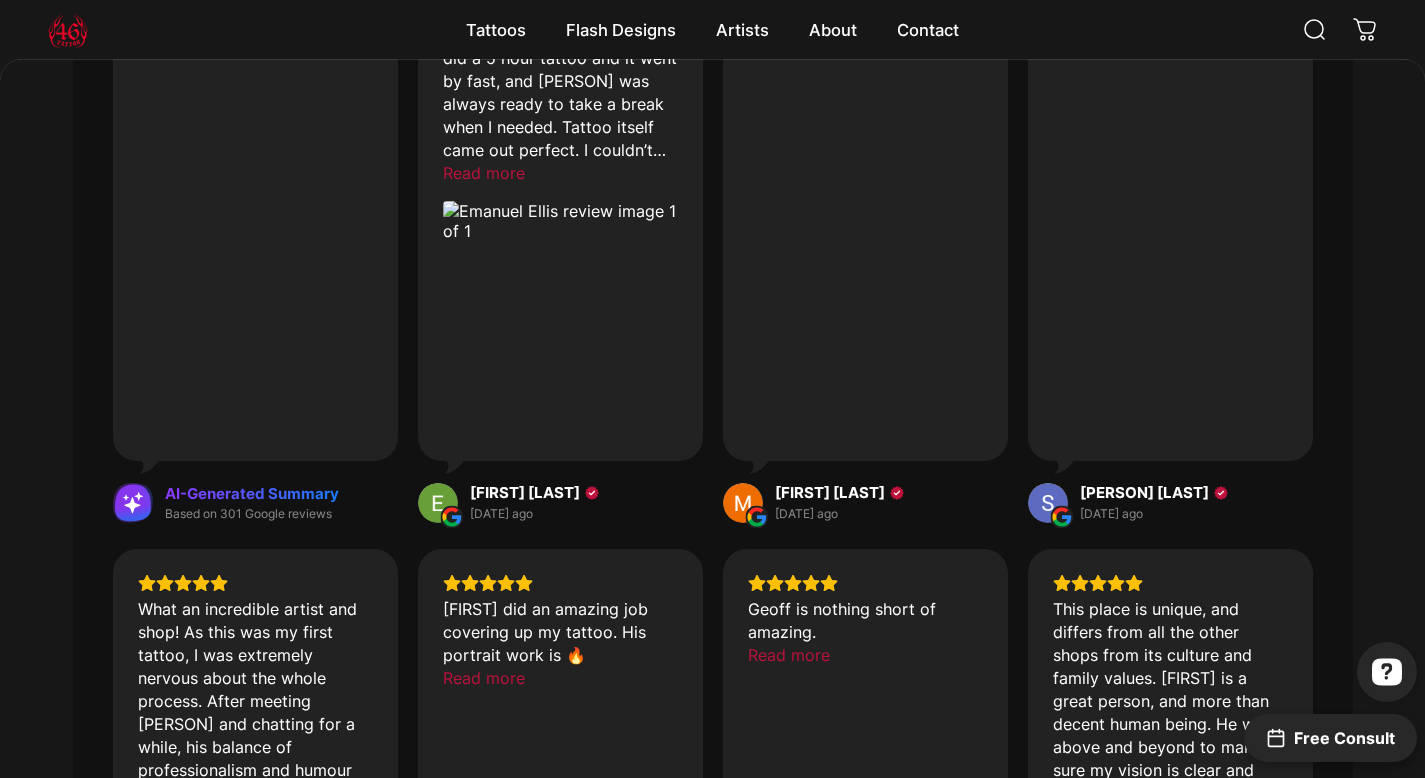 click at bounding box center [68, 30] 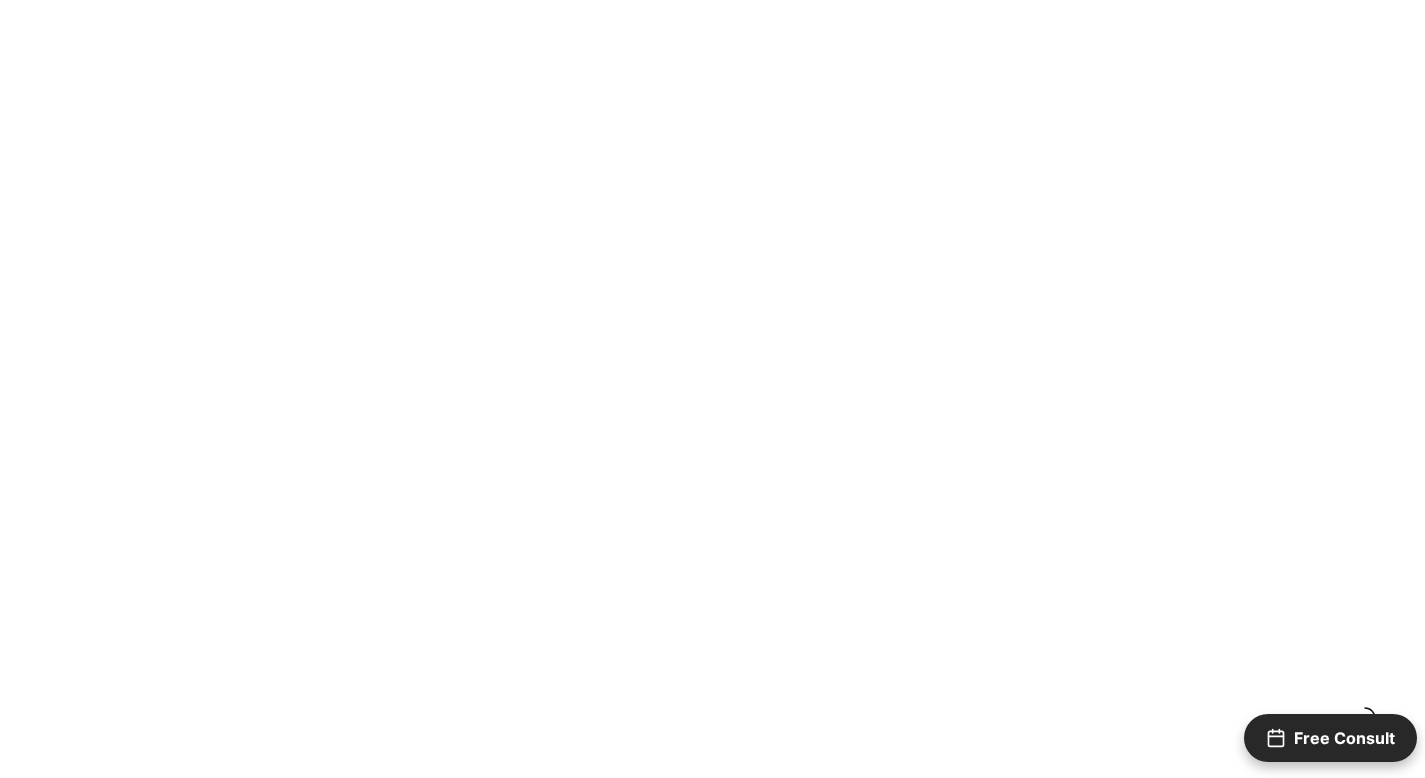 scroll, scrollTop: 0, scrollLeft: 0, axis: both 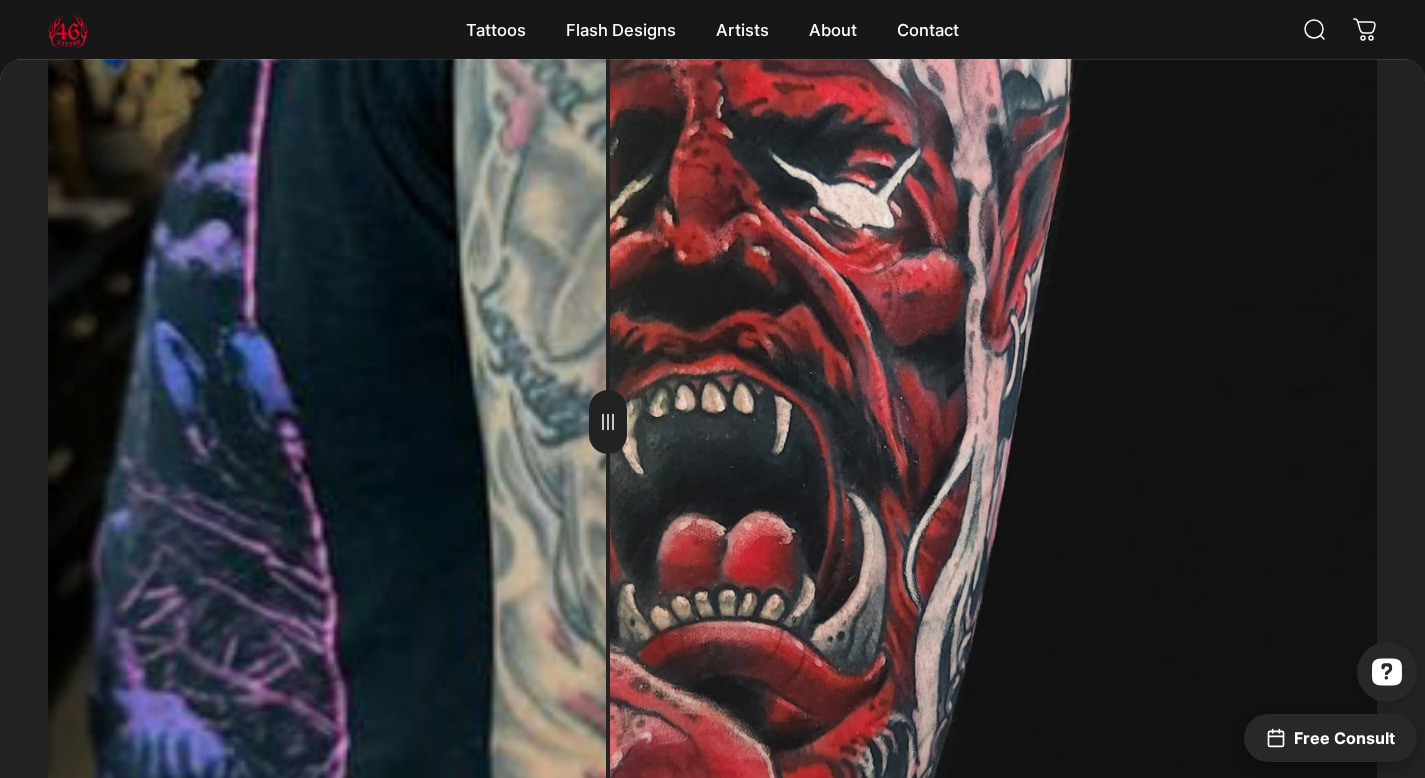 drag, startPoint x: 709, startPoint y: 455, endPoint x: 658, endPoint y: 504, distance: 70.724815 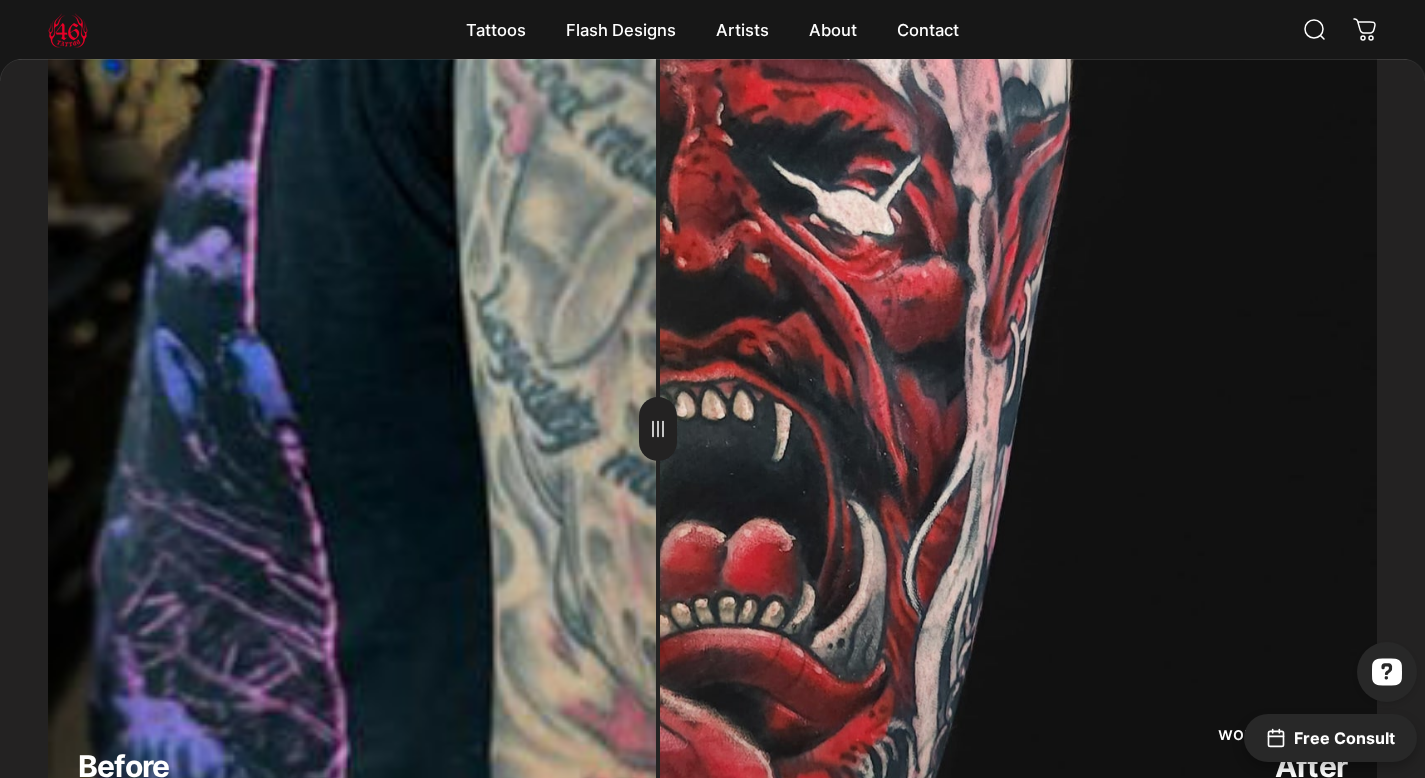 scroll, scrollTop: 8064, scrollLeft: 0, axis: vertical 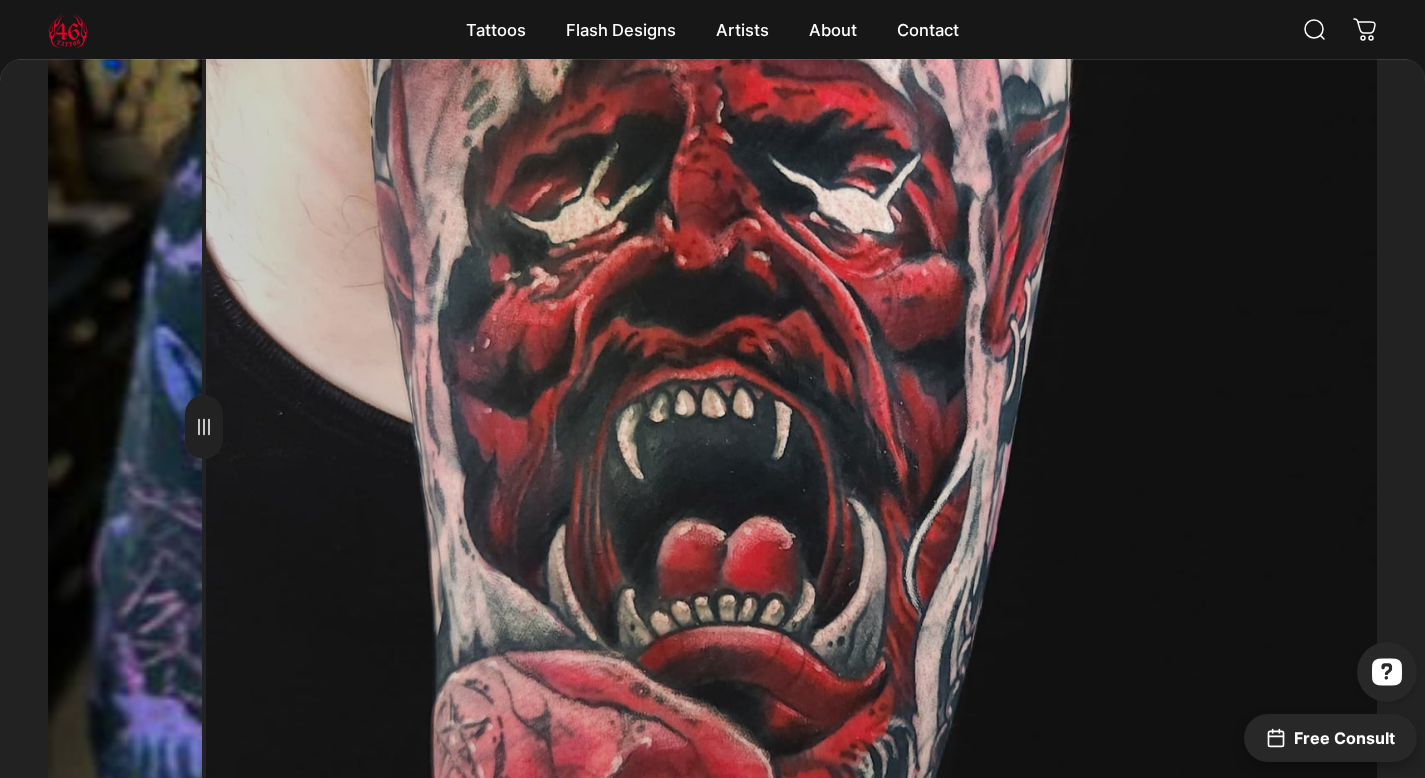 drag, startPoint x: 661, startPoint y: 450, endPoint x: 204, endPoint y: 491, distance: 458.83548 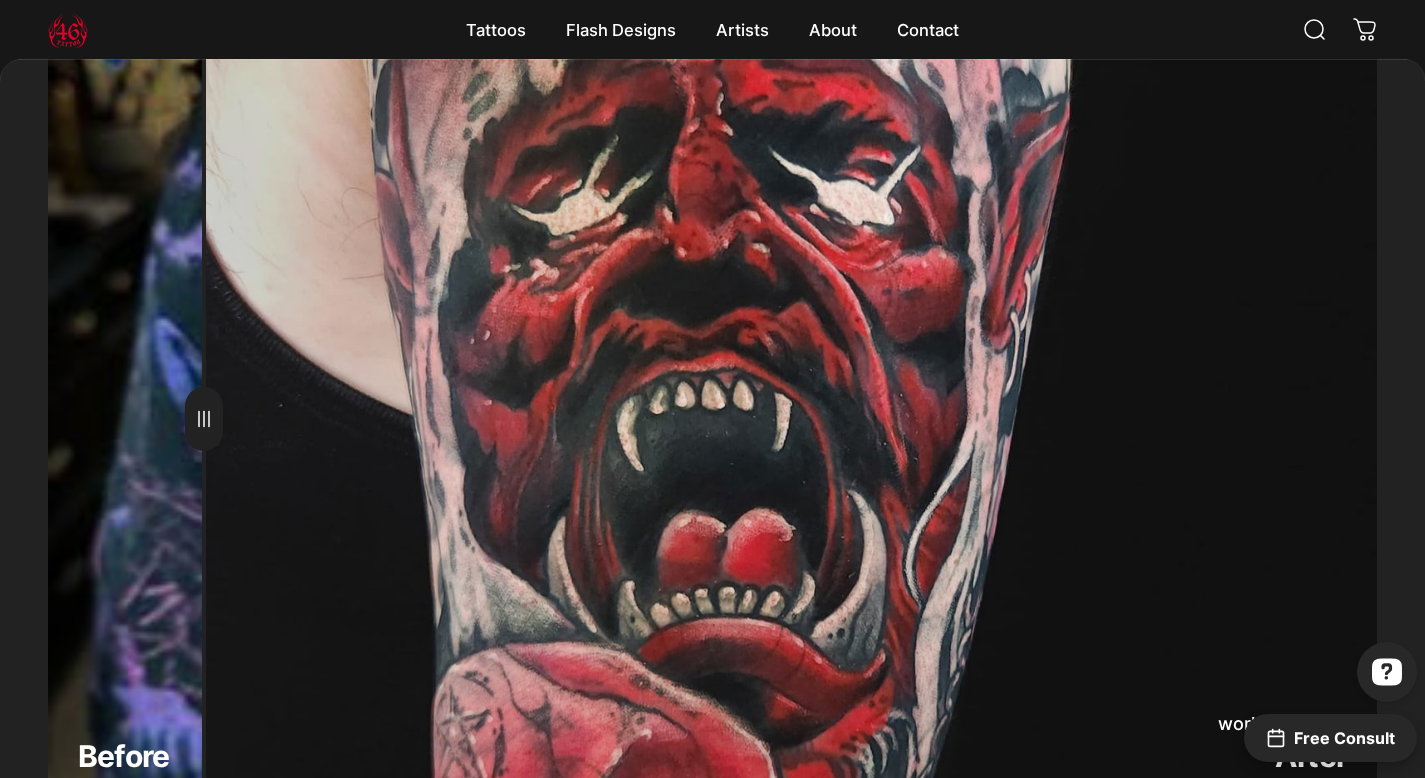 scroll, scrollTop: 8096, scrollLeft: 0, axis: vertical 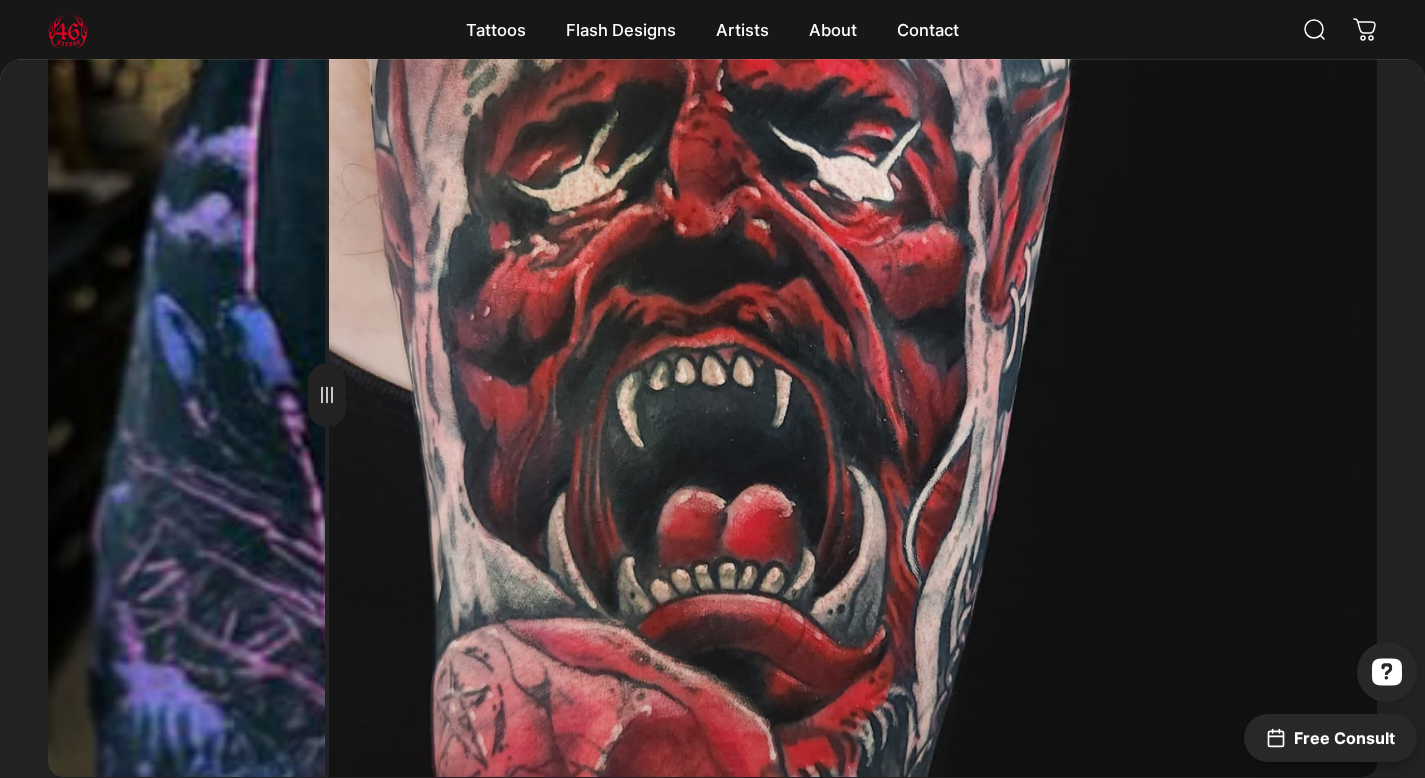 drag, startPoint x: 206, startPoint y: 406, endPoint x: 327, endPoint y: 490, distance: 147.29901 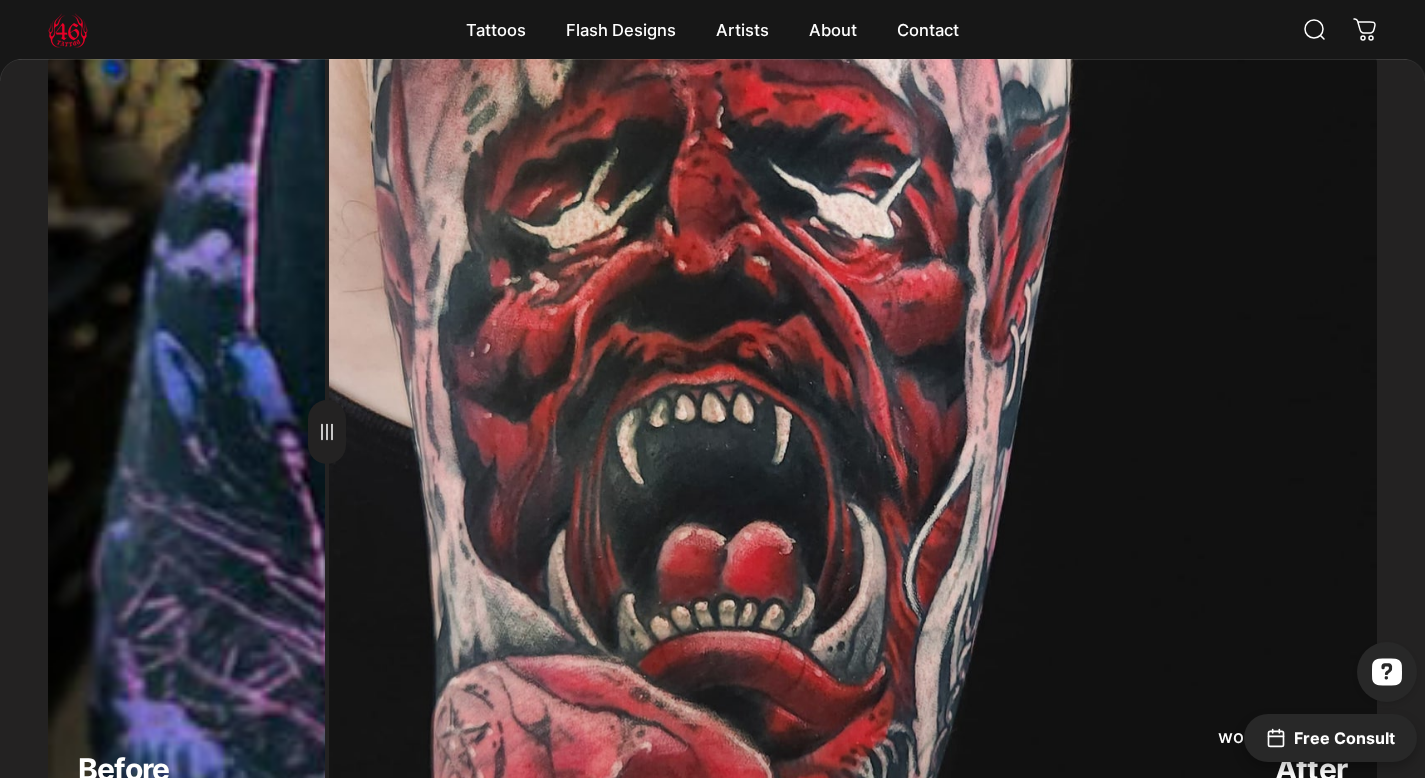 scroll, scrollTop: 8125, scrollLeft: 0, axis: vertical 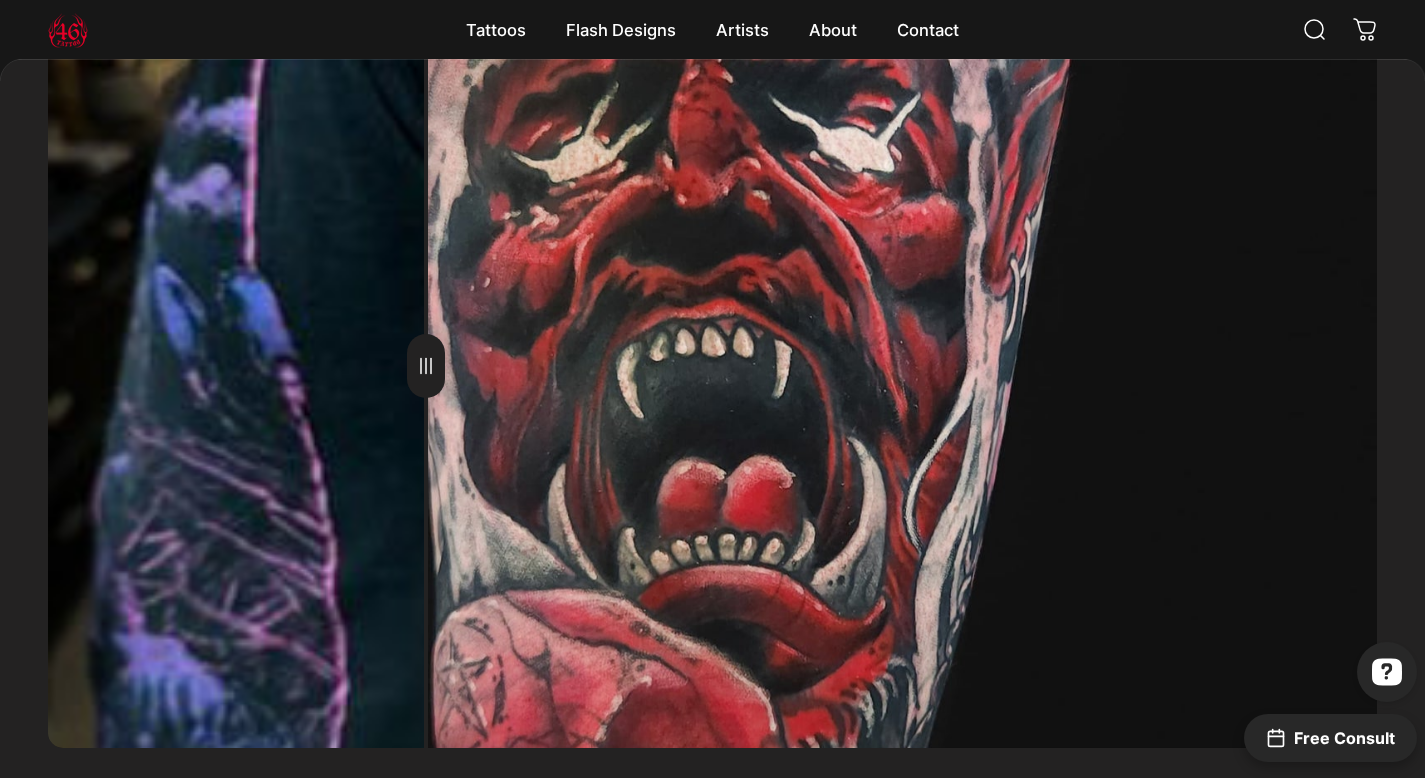drag, startPoint x: 328, startPoint y: 395, endPoint x: 426, endPoint y: 413, distance: 99.63935 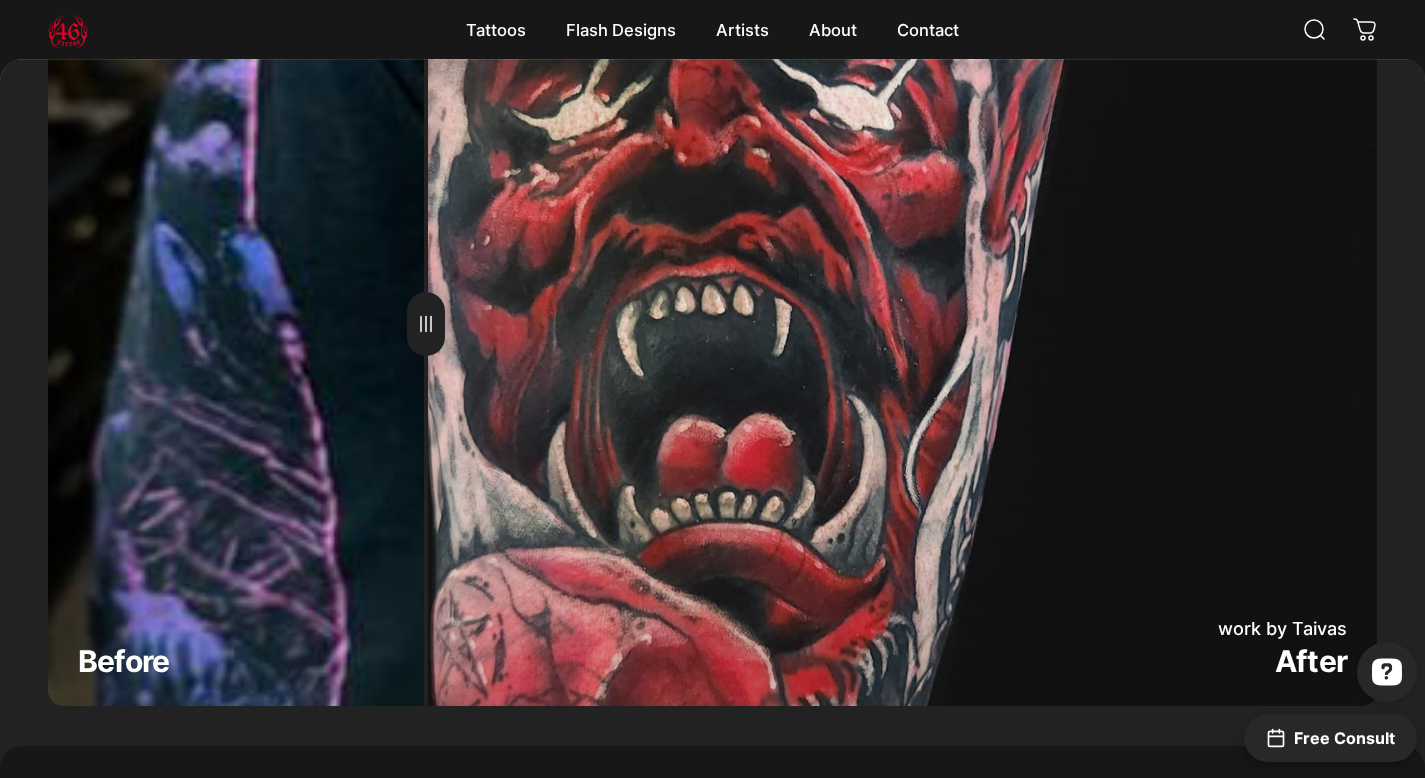 scroll, scrollTop: 8166, scrollLeft: 0, axis: vertical 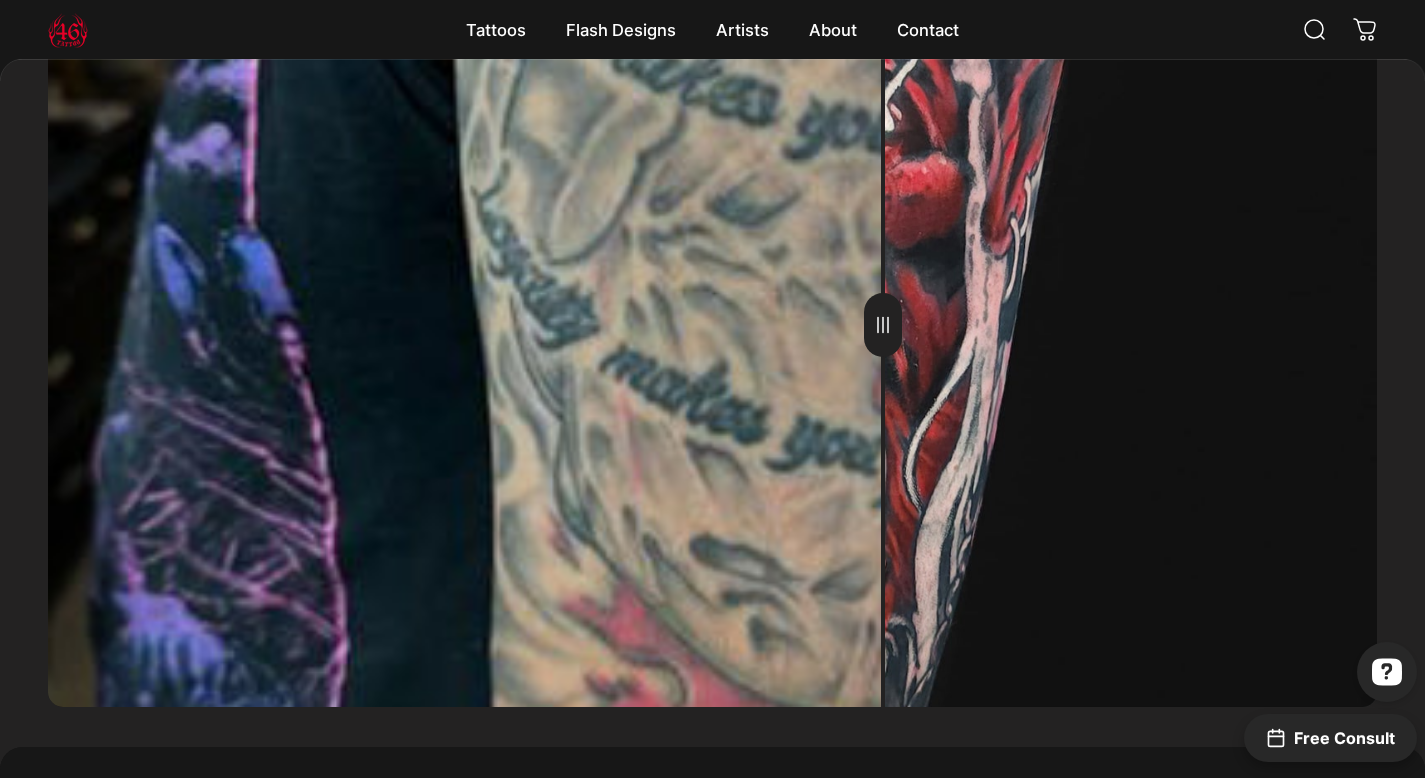 drag, startPoint x: 430, startPoint y: 331, endPoint x: 865, endPoint y: 354, distance: 435.60764 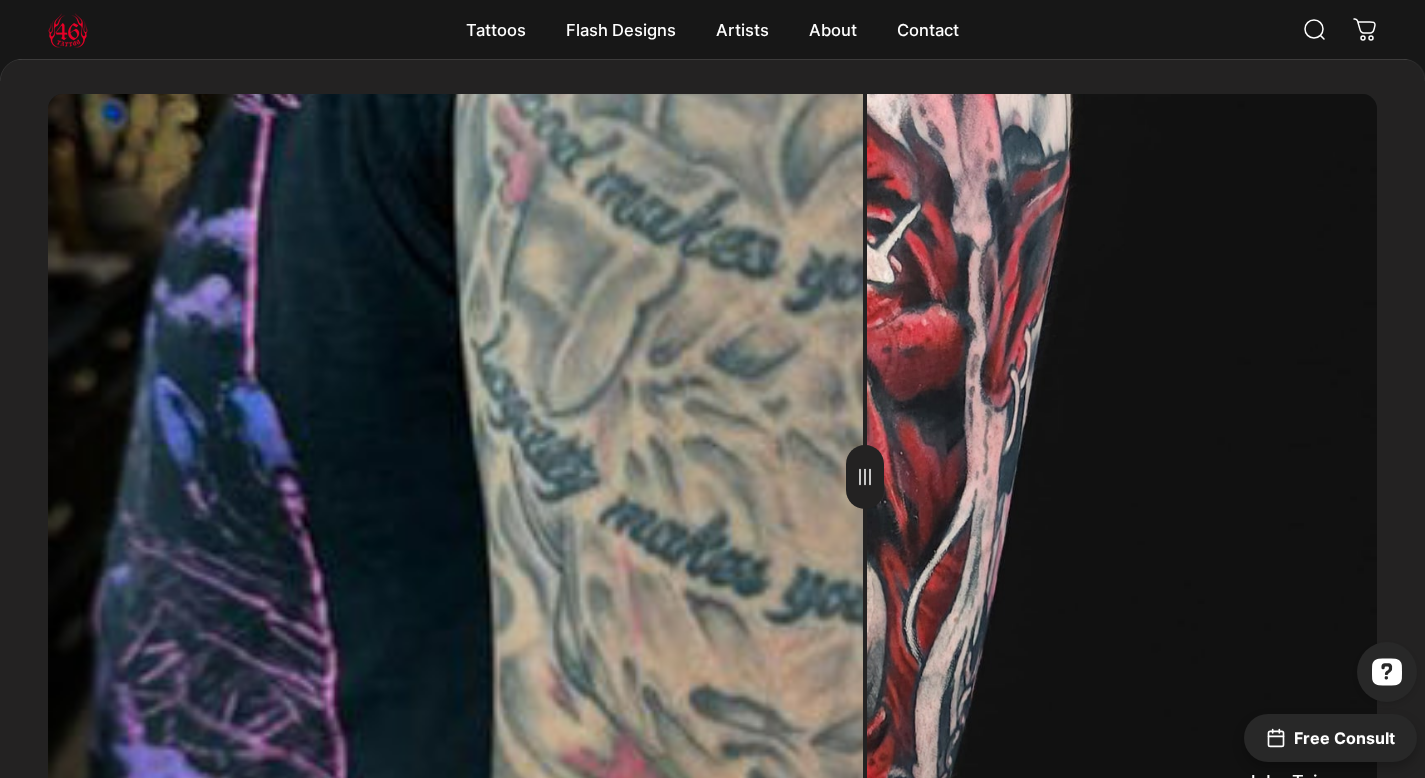 scroll, scrollTop: 8015, scrollLeft: 0, axis: vertical 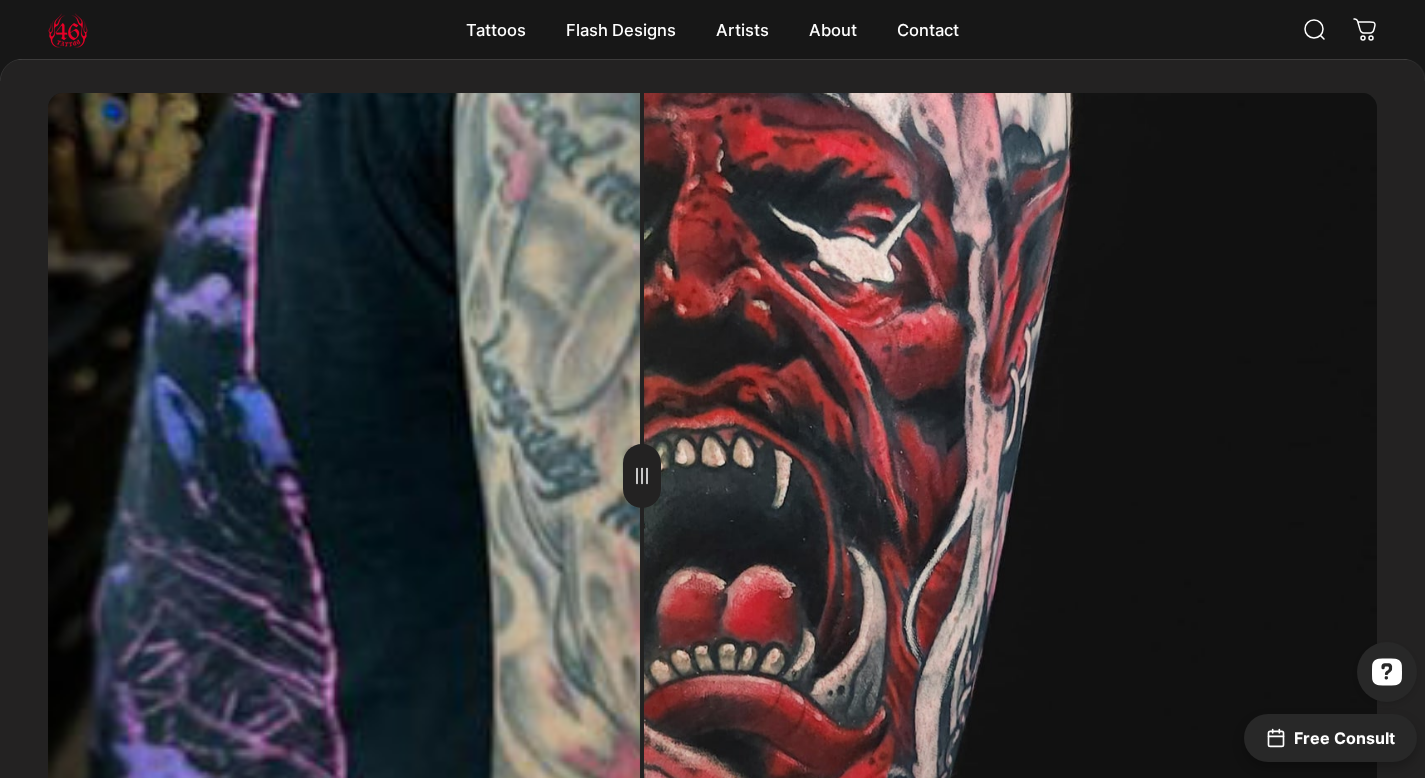 drag, startPoint x: 864, startPoint y: 494, endPoint x: 642, endPoint y: 488, distance: 222.08107 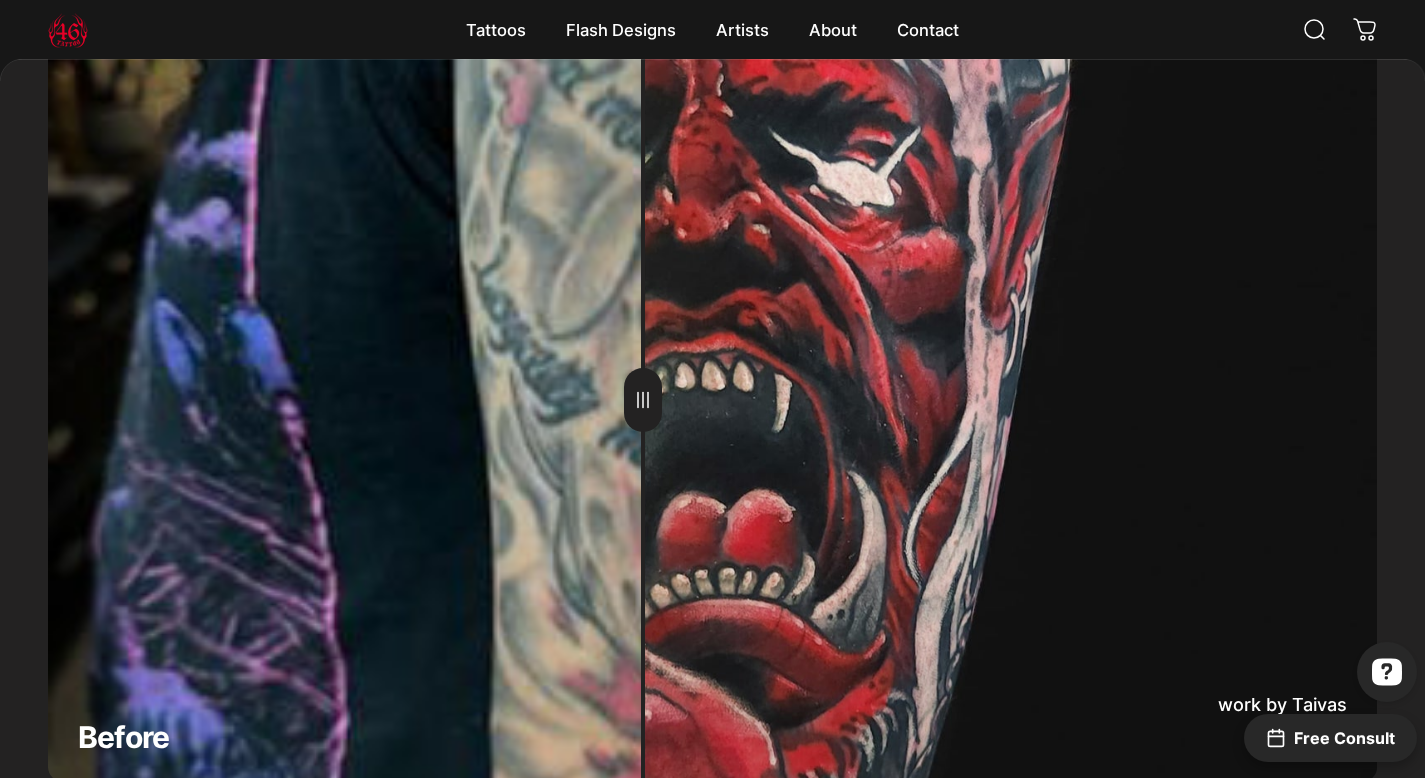 scroll, scrollTop: 8108, scrollLeft: 0, axis: vertical 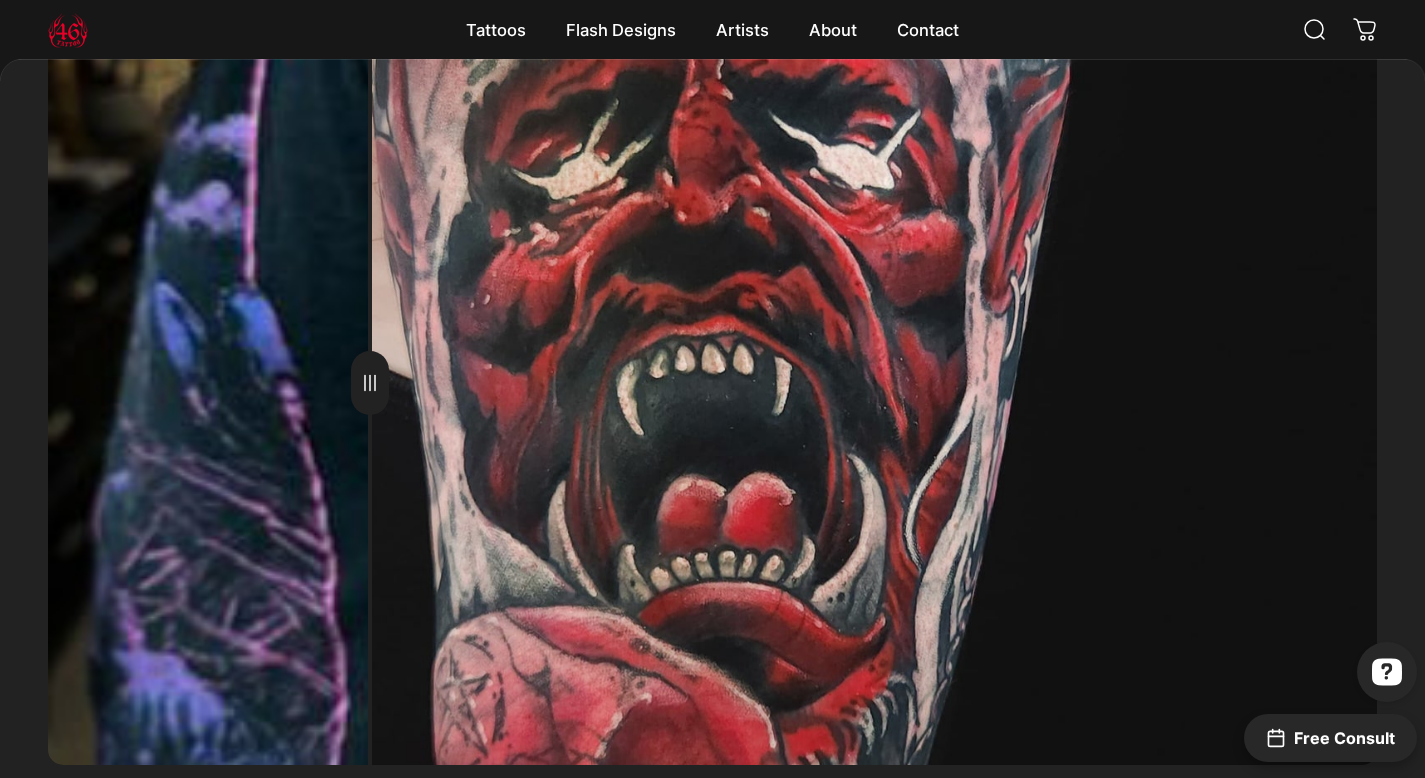 drag, startPoint x: 647, startPoint y: 392, endPoint x: 369, endPoint y: 440, distance: 282.11346 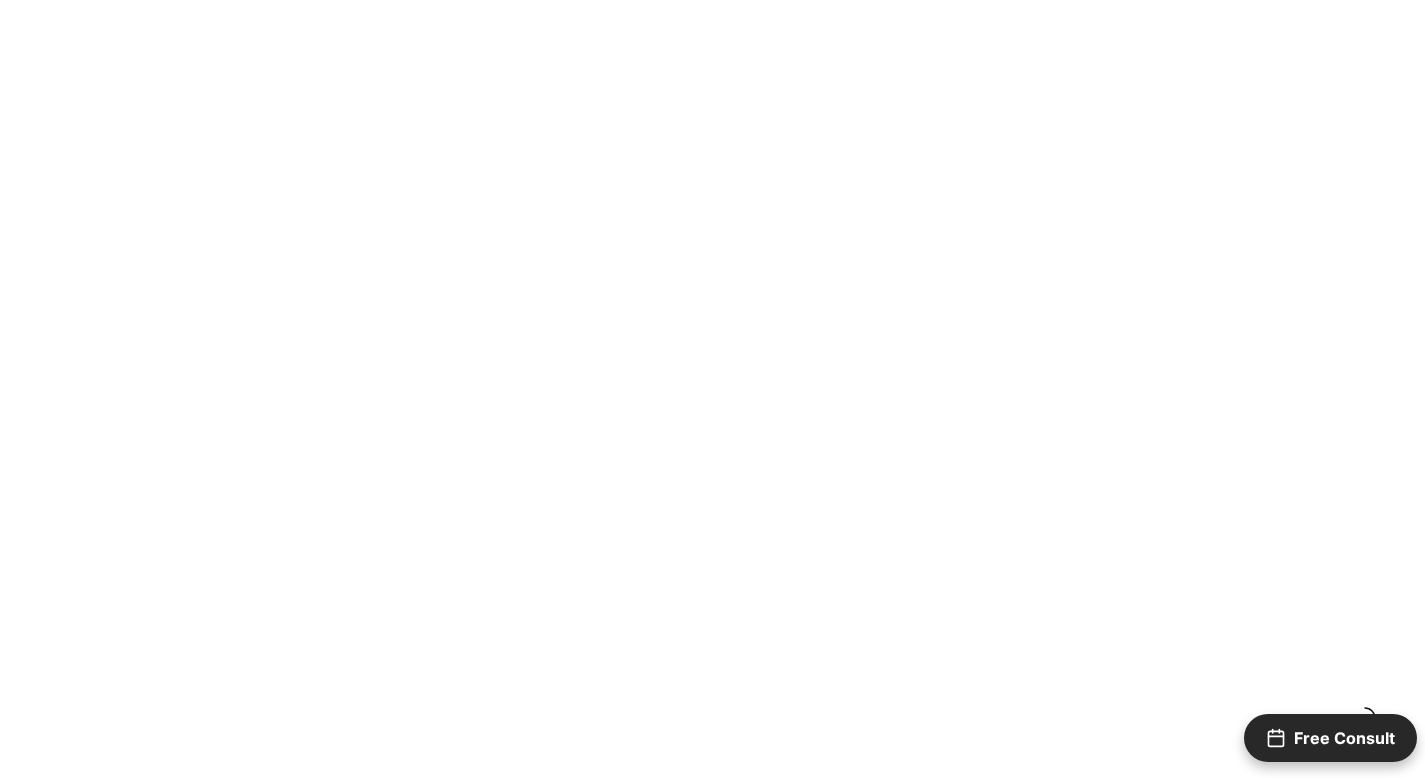 scroll, scrollTop: 0, scrollLeft: 0, axis: both 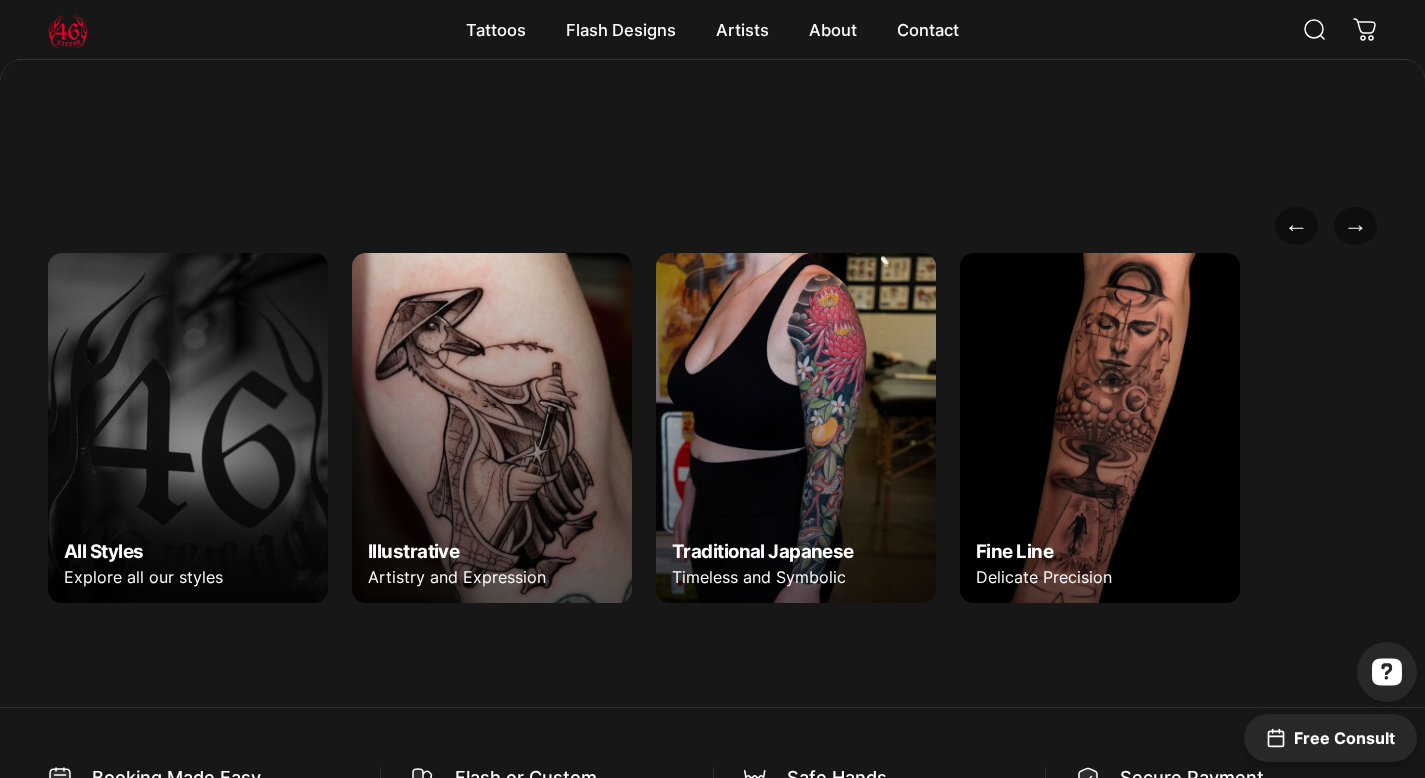 click at bounding box center (188, 428) 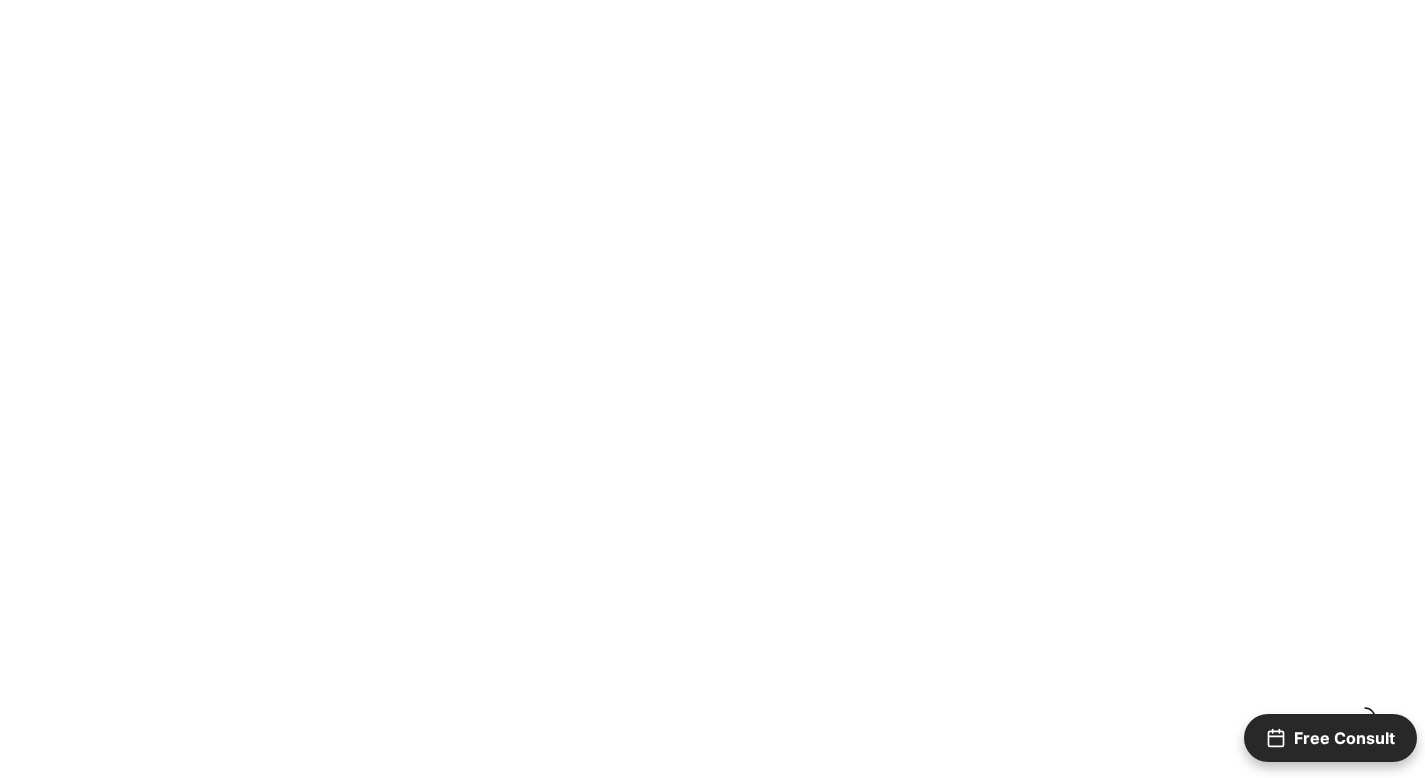 scroll, scrollTop: 1098, scrollLeft: 0, axis: vertical 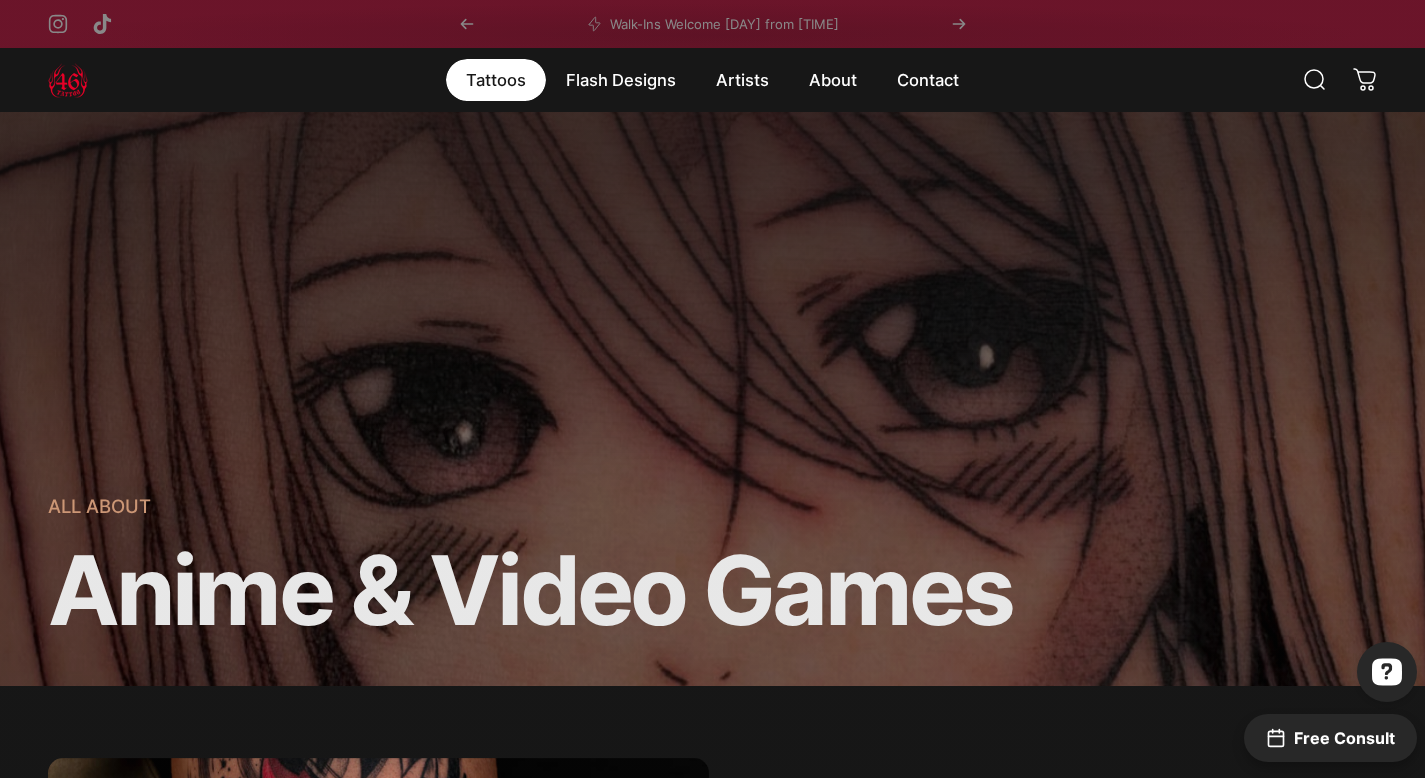 click on "Tattoos Tattoos" at bounding box center (496, 80) 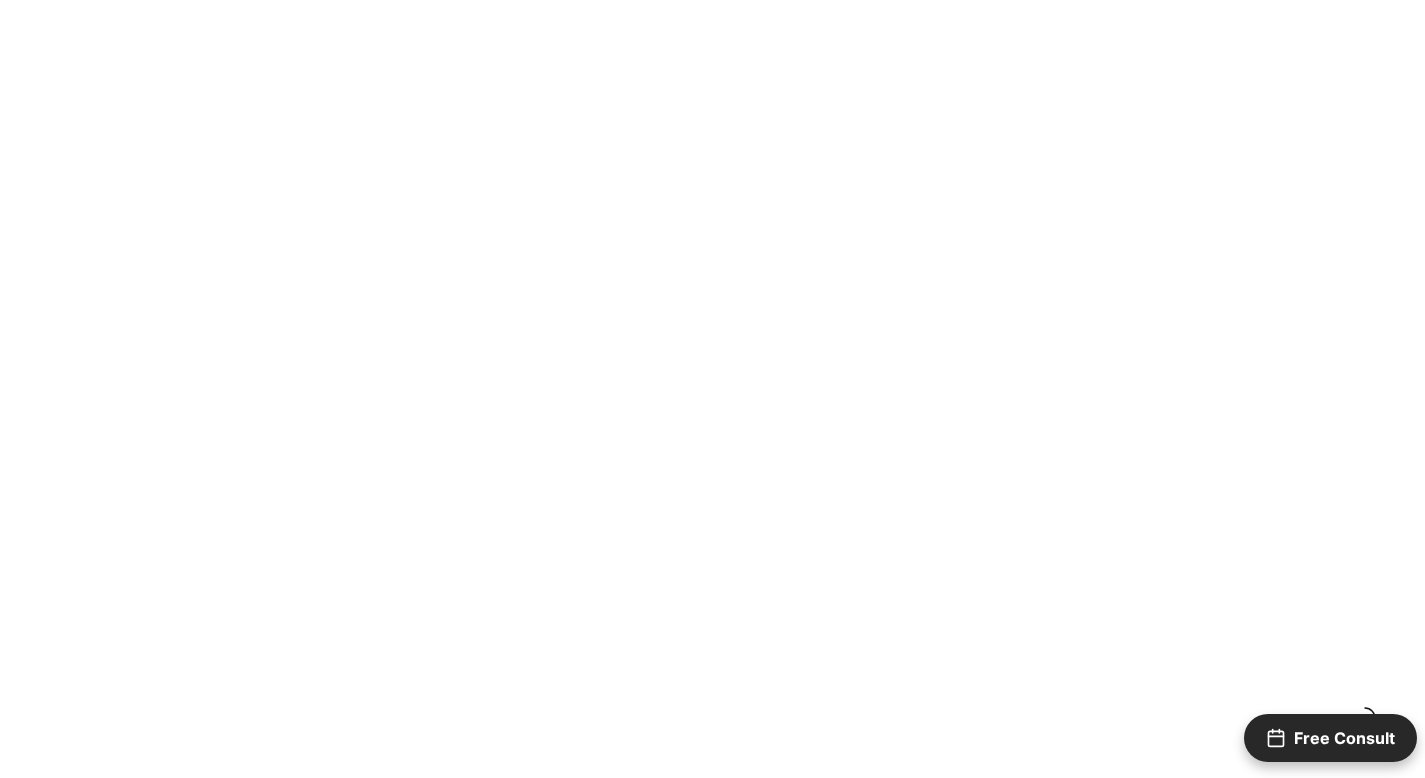 scroll, scrollTop: 0, scrollLeft: 0, axis: both 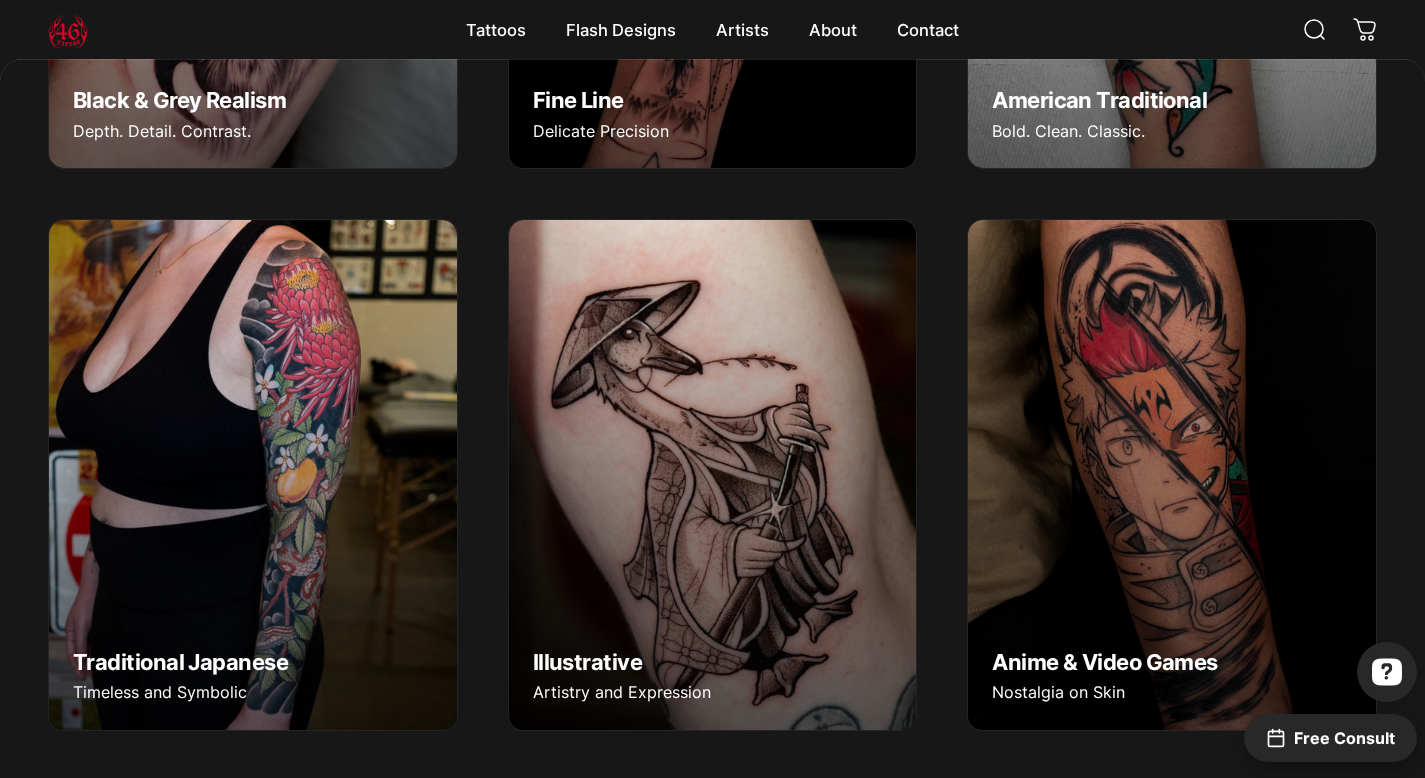 click at bounding box center [253, 474] 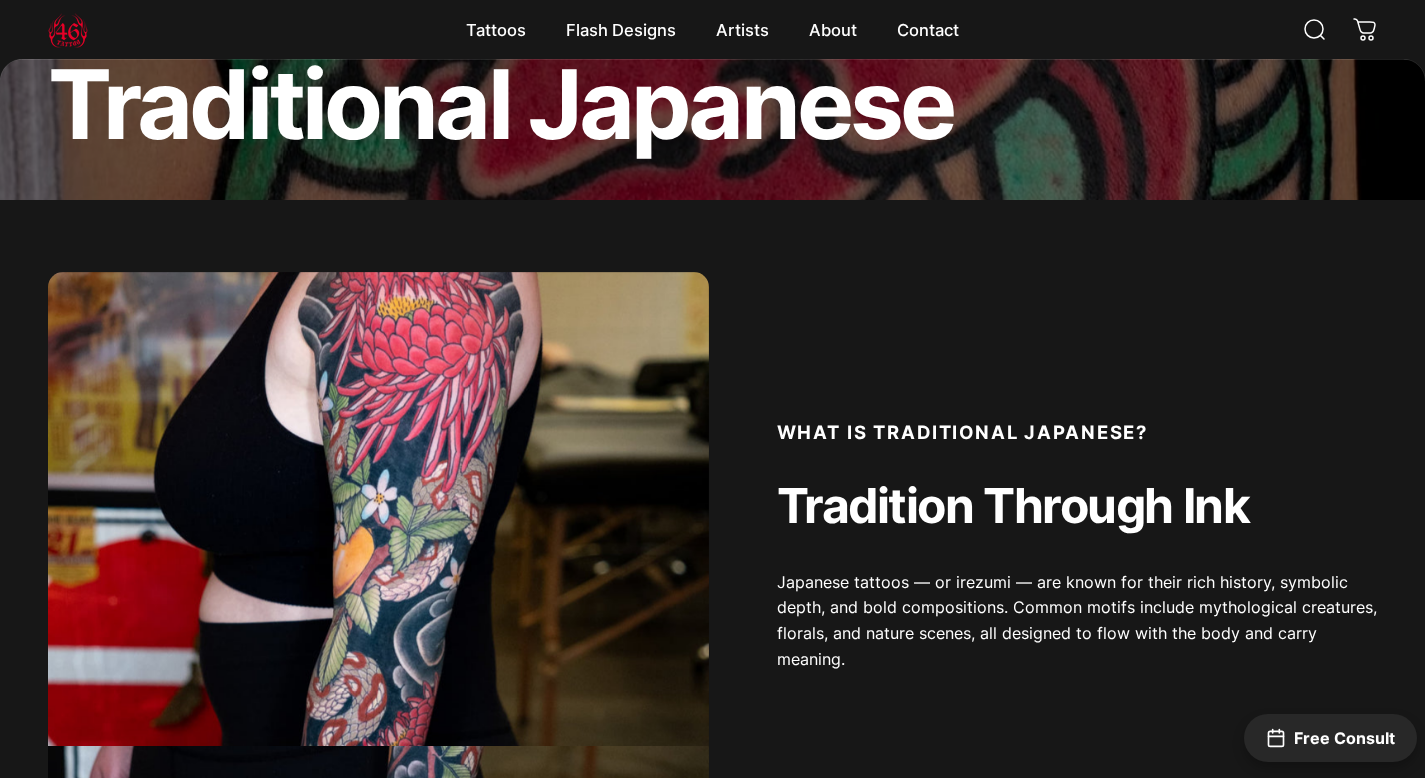 scroll, scrollTop: 1010, scrollLeft: 0, axis: vertical 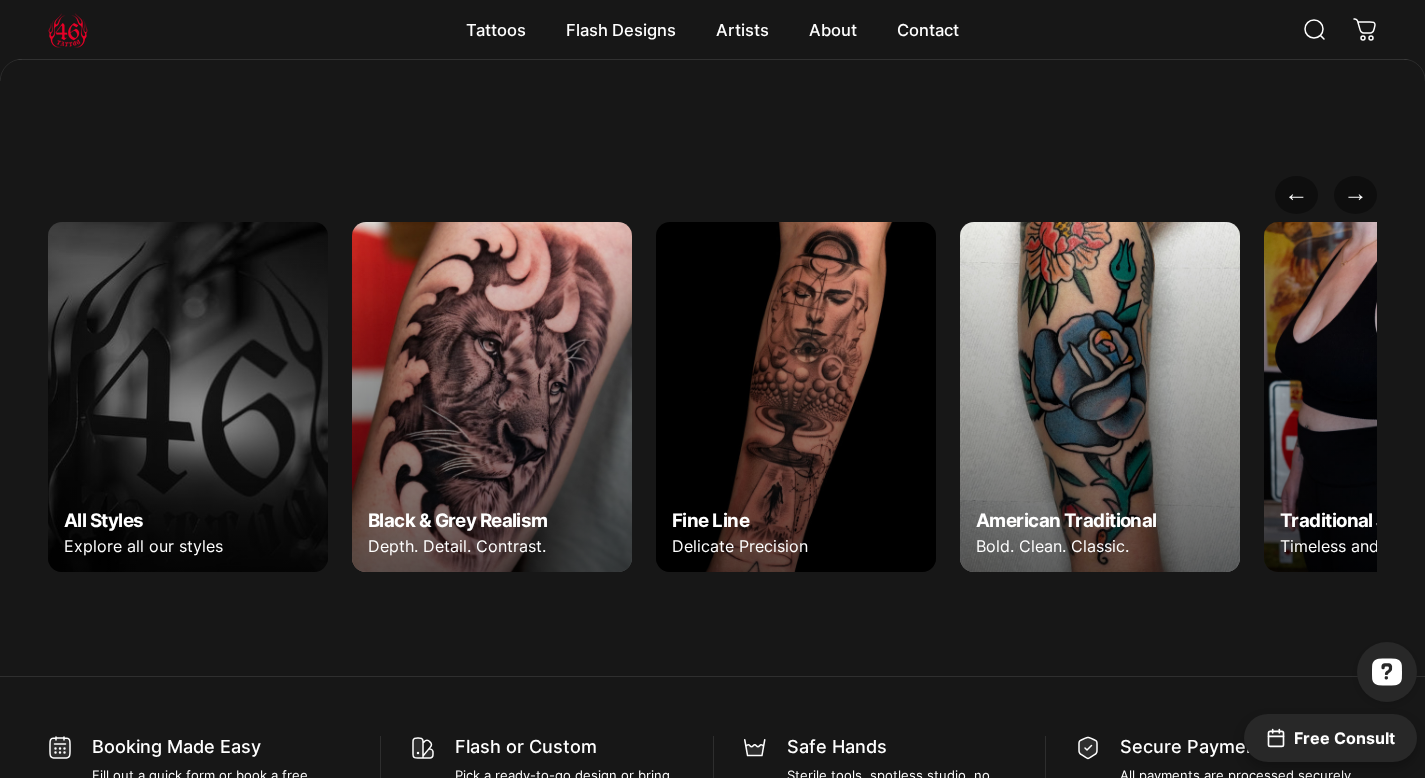 click at bounding box center [188, 397] 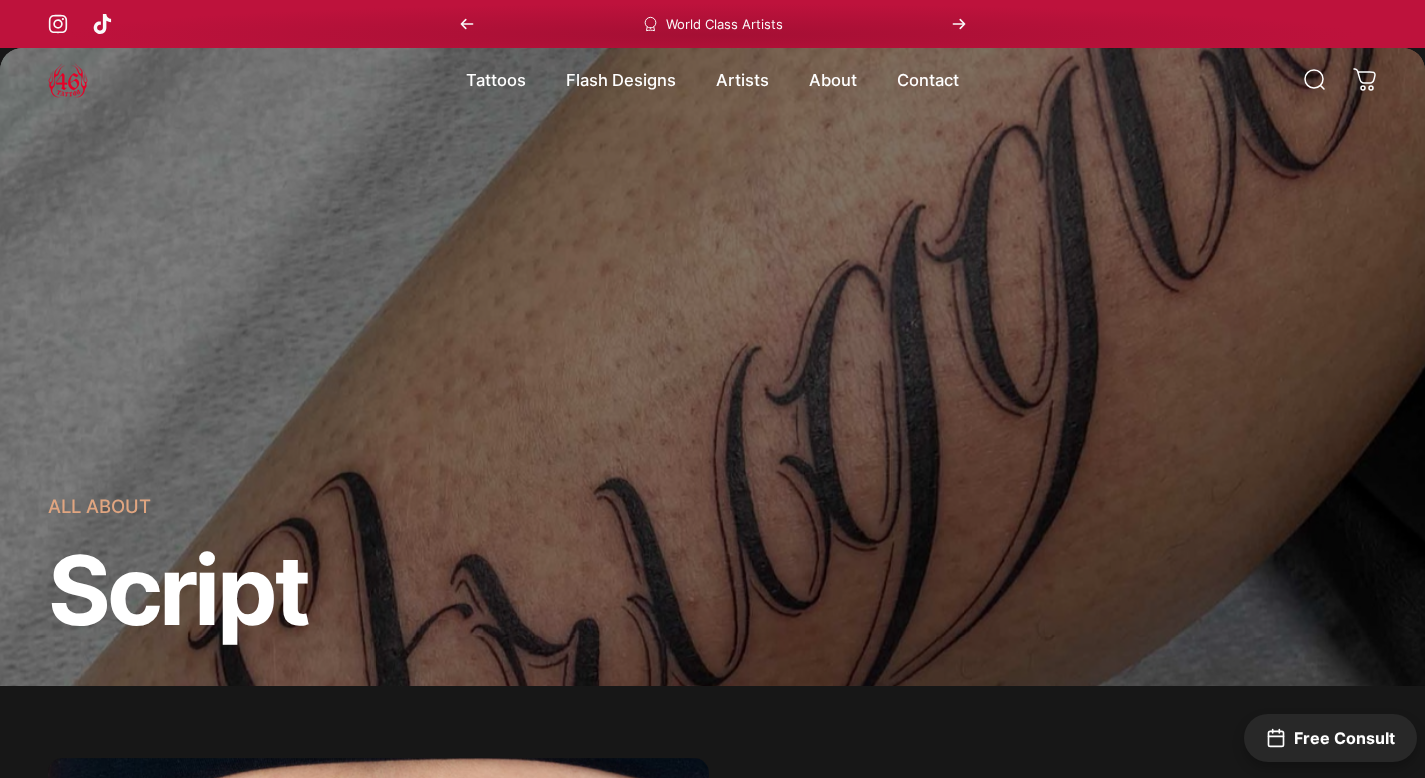 scroll, scrollTop: 574, scrollLeft: 0, axis: vertical 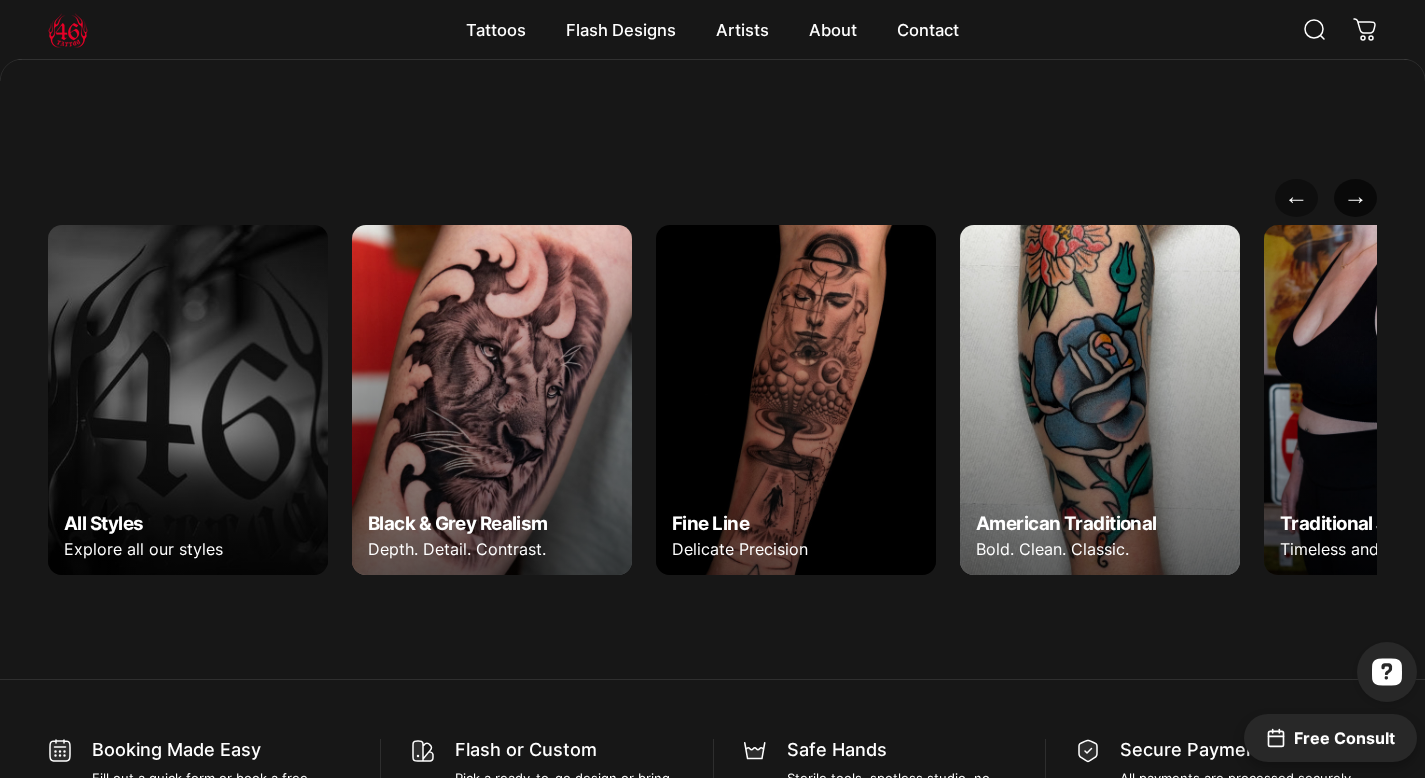 click on "→" at bounding box center [1355, 198] 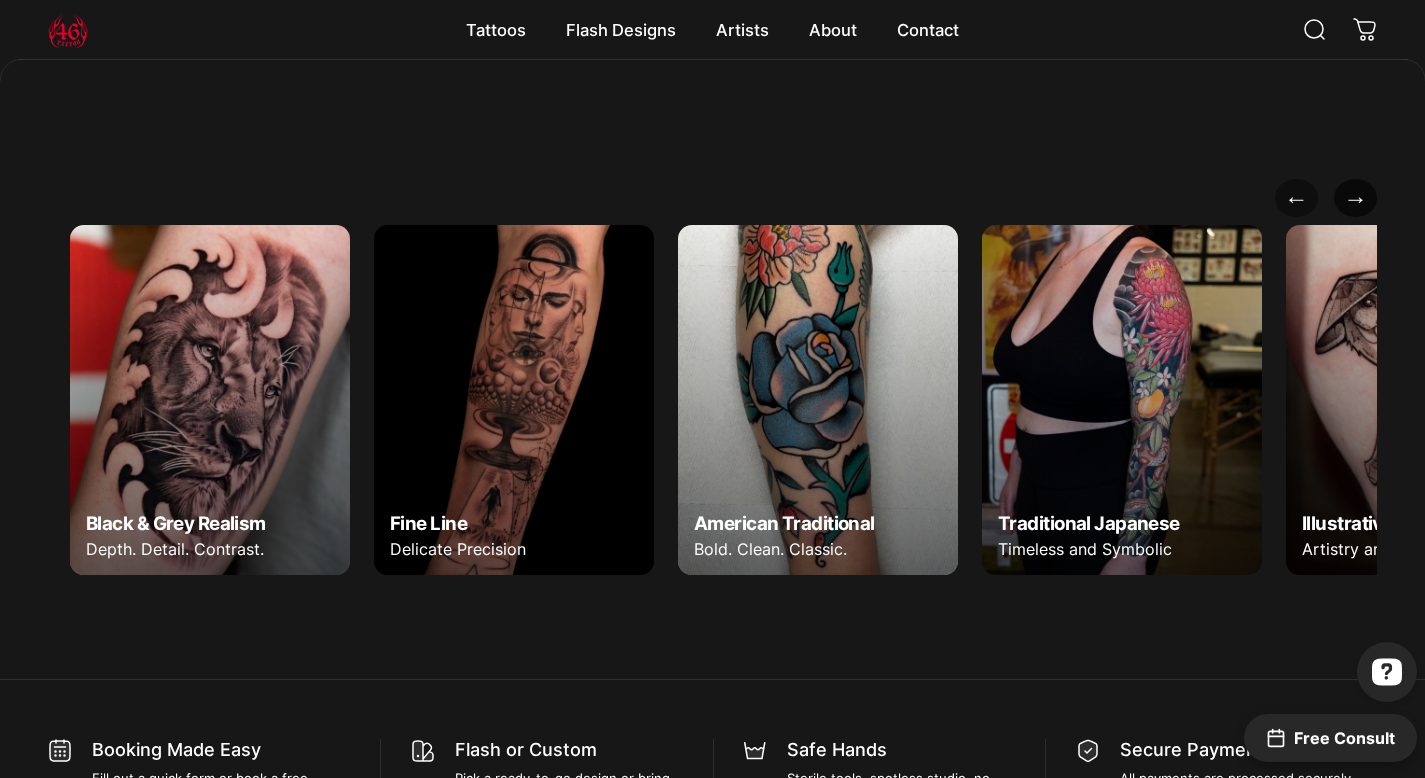 click on "→" at bounding box center (1355, 198) 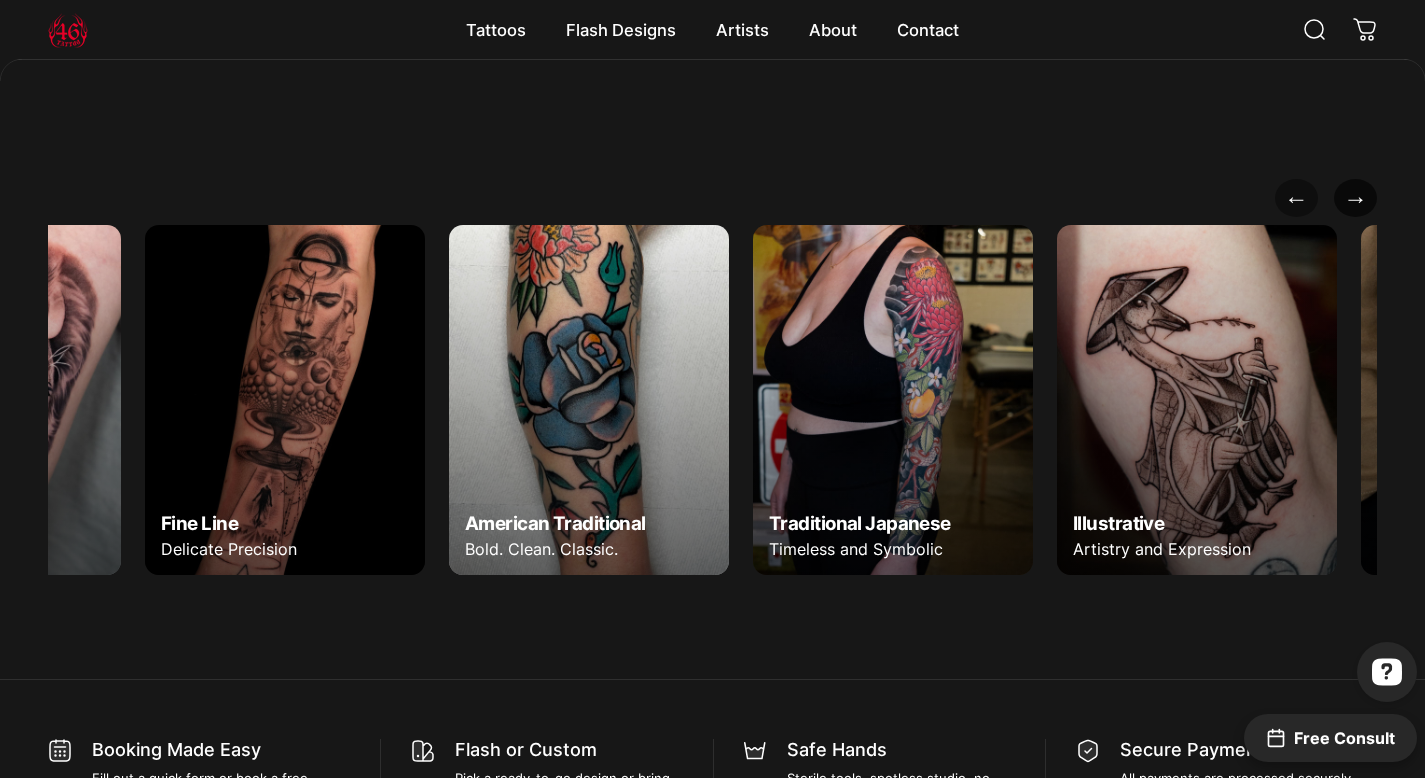 click on "→" at bounding box center (1355, 198) 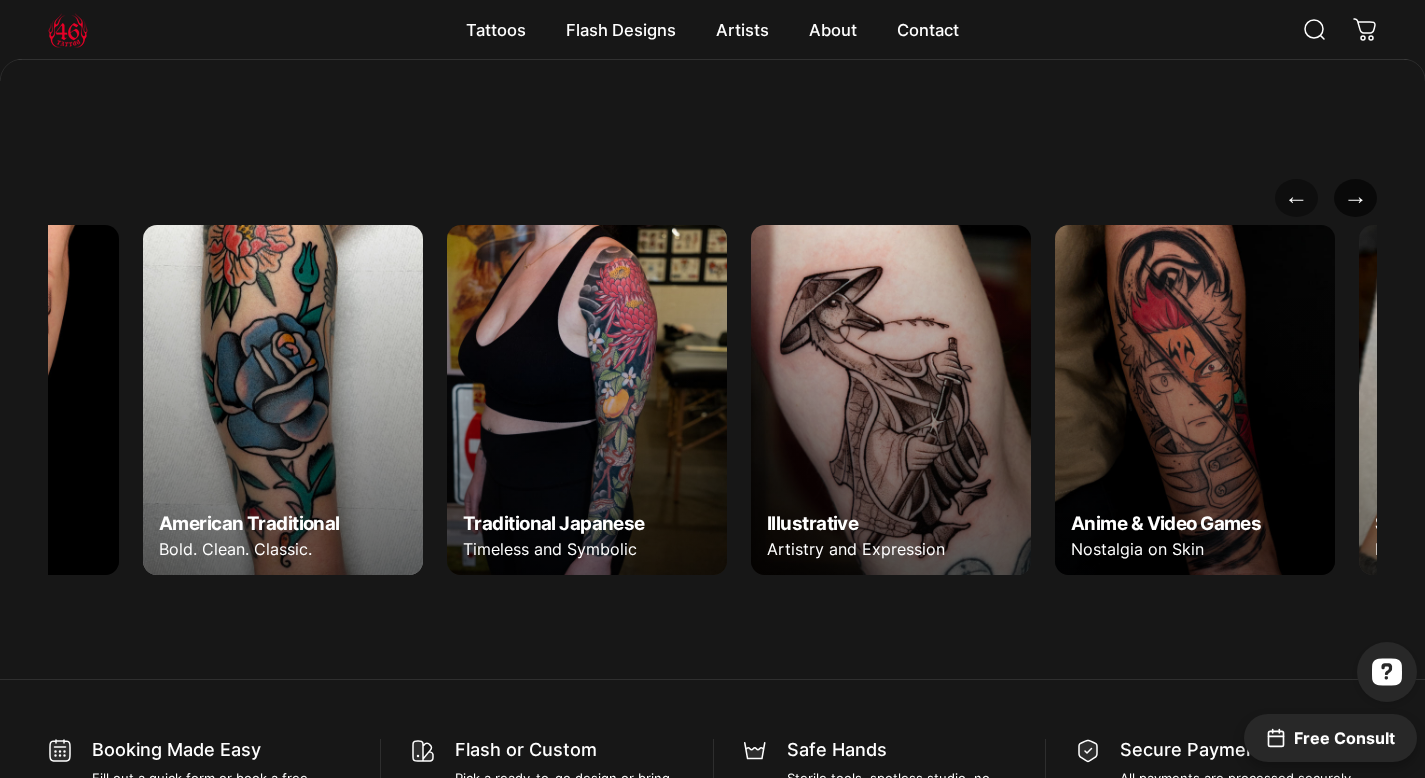 click on "→" at bounding box center (1355, 198) 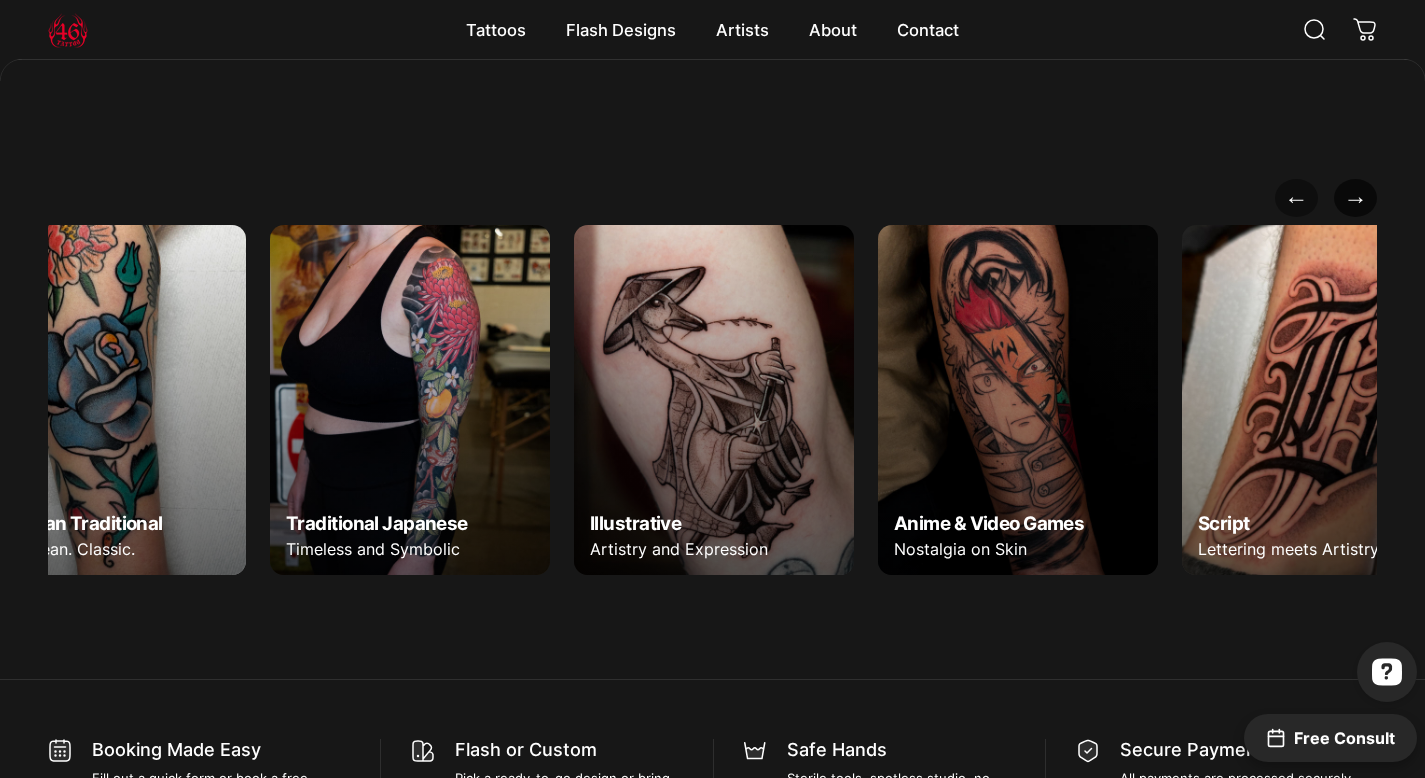 scroll, scrollTop: 0, scrollLeft: 1079, axis: horizontal 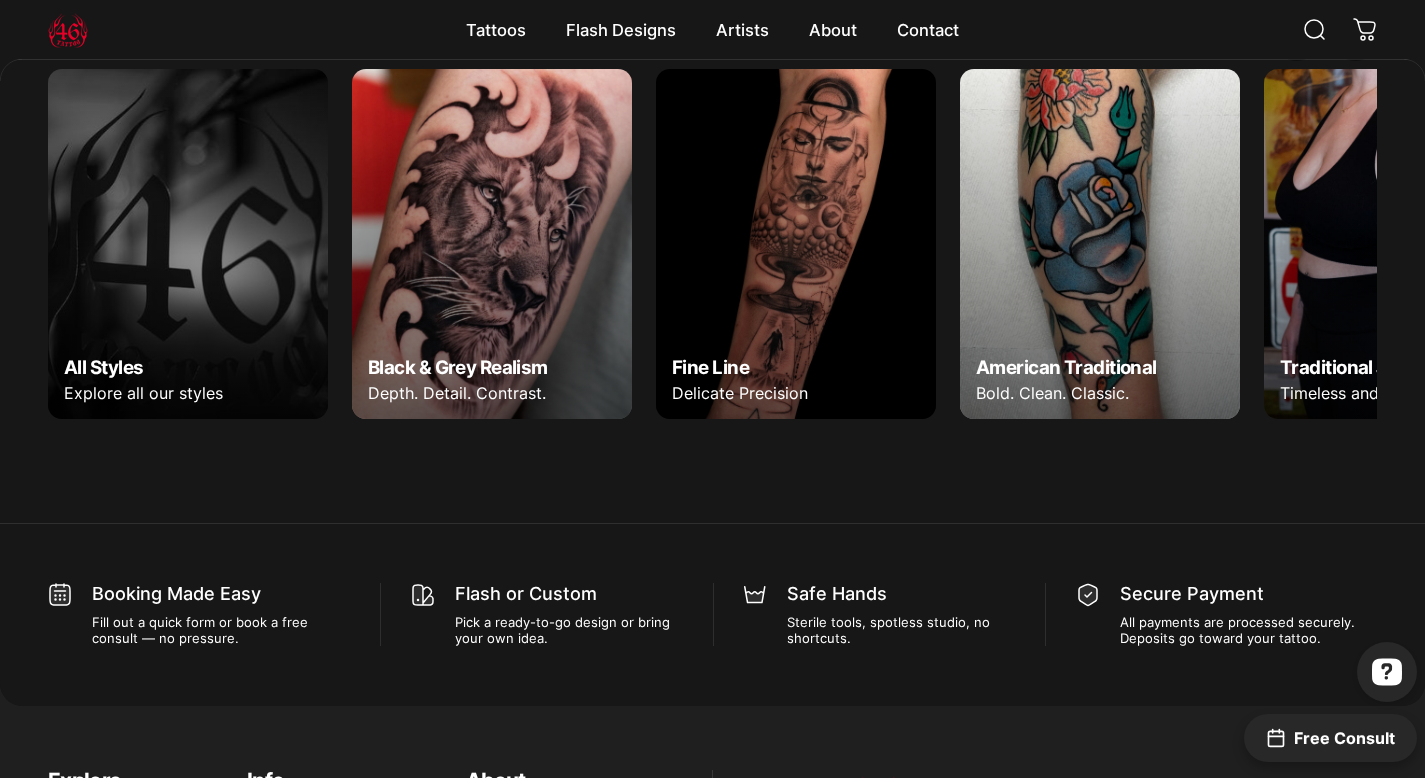 click at bounding box center (188, 244) 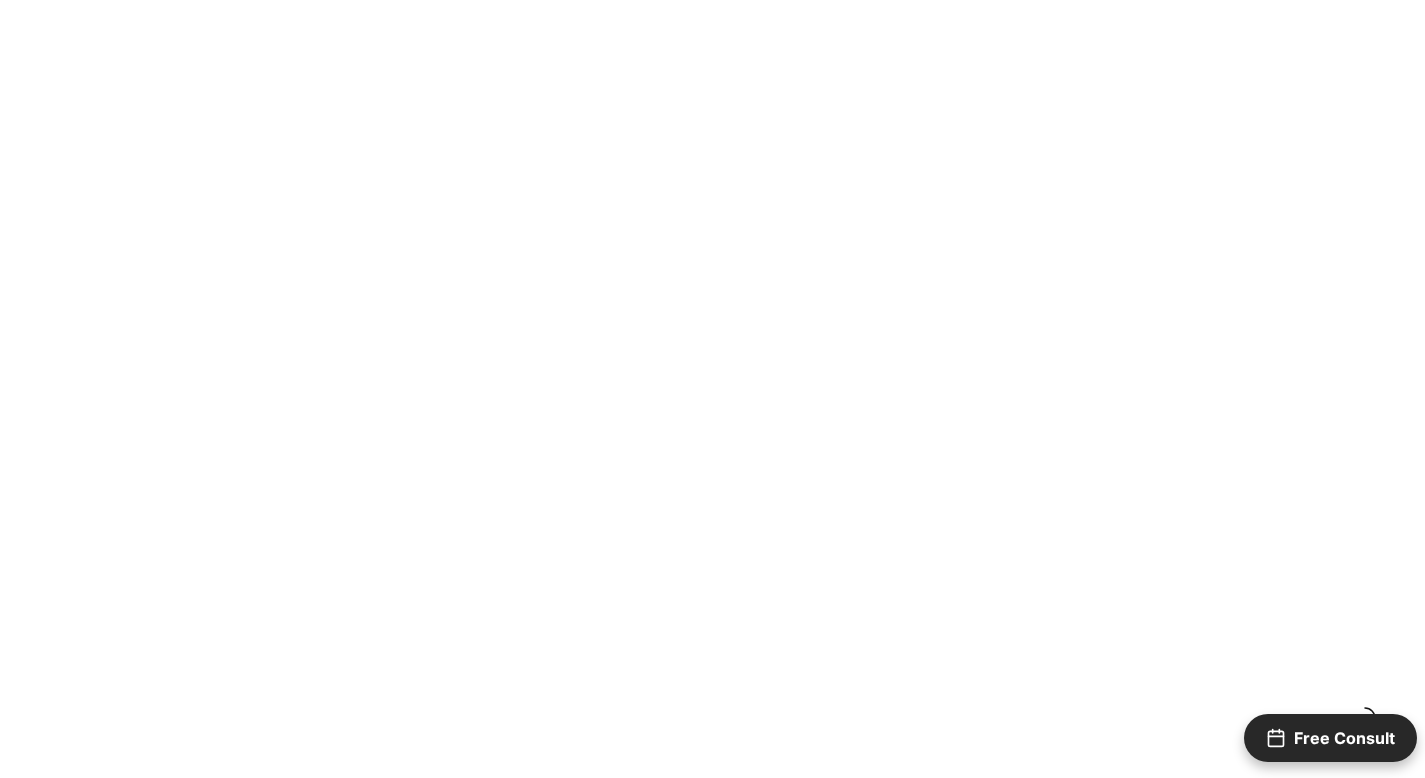 scroll, scrollTop: 0, scrollLeft: 0, axis: both 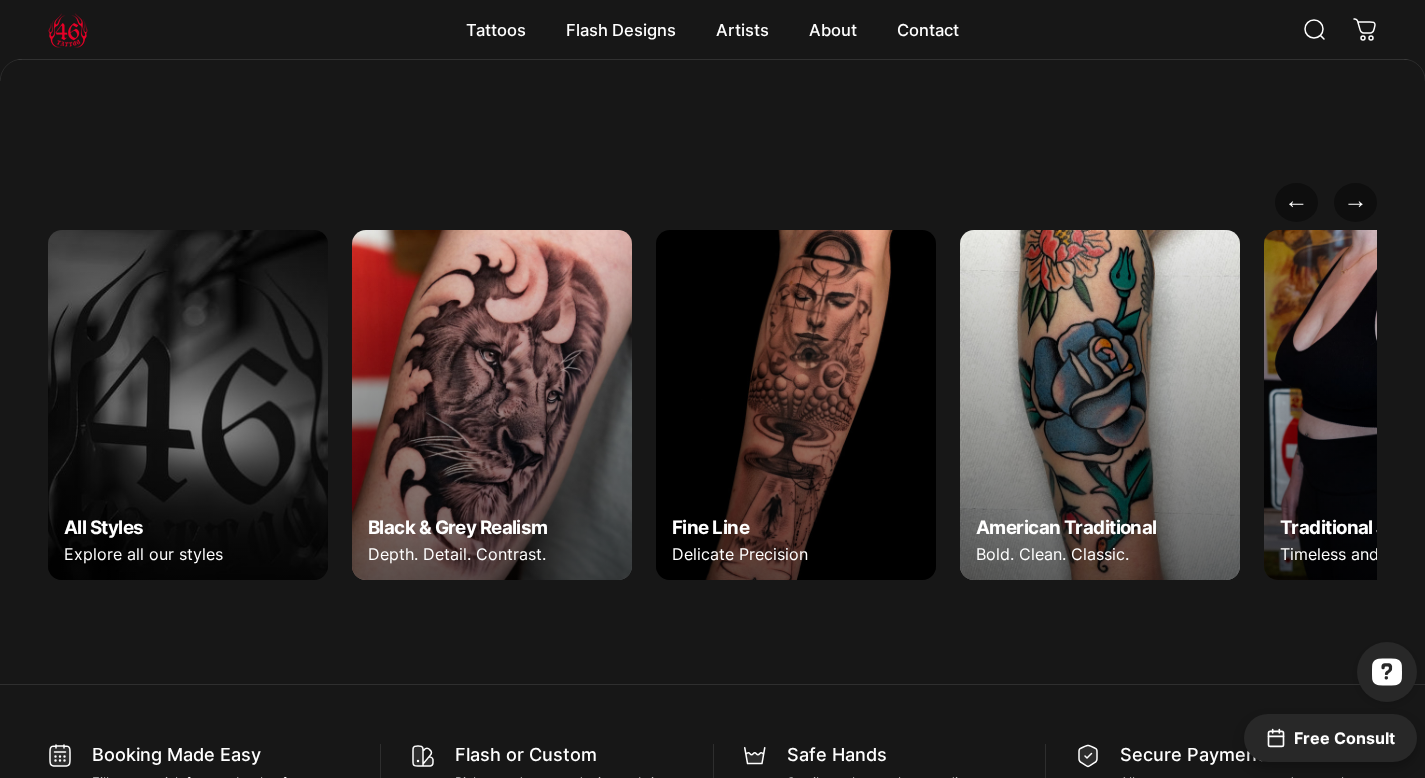 click at bounding box center [188, 405] 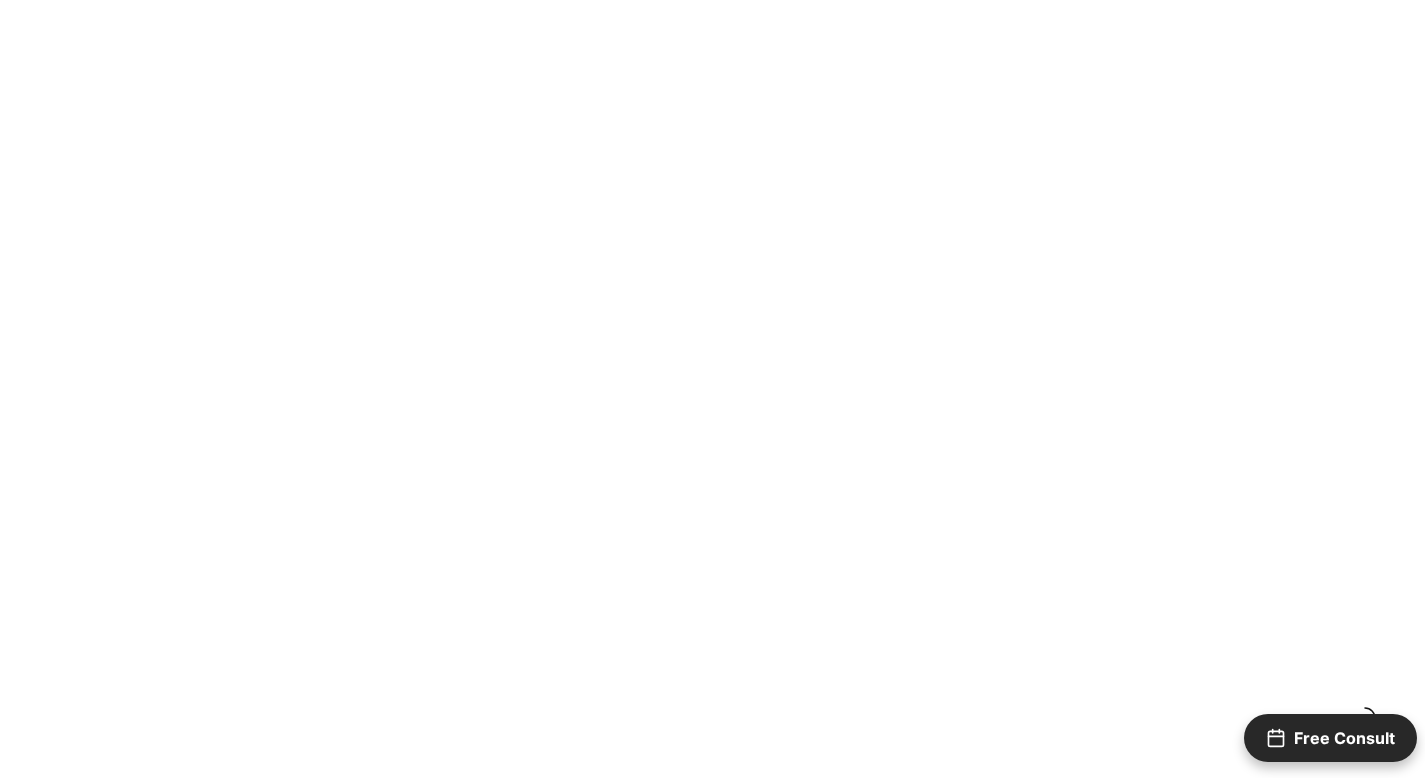 scroll, scrollTop: 0, scrollLeft: 0, axis: both 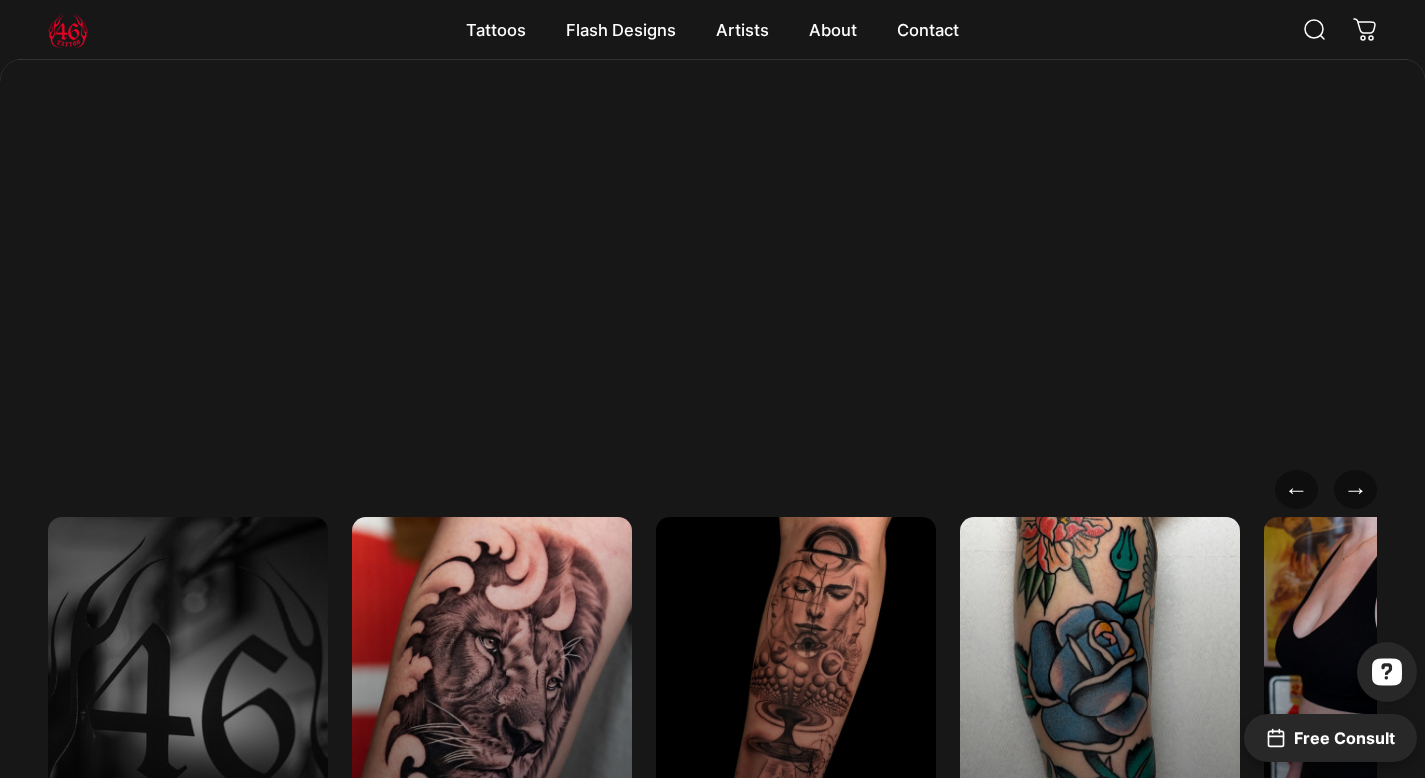 click at bounding box center (188, 692) 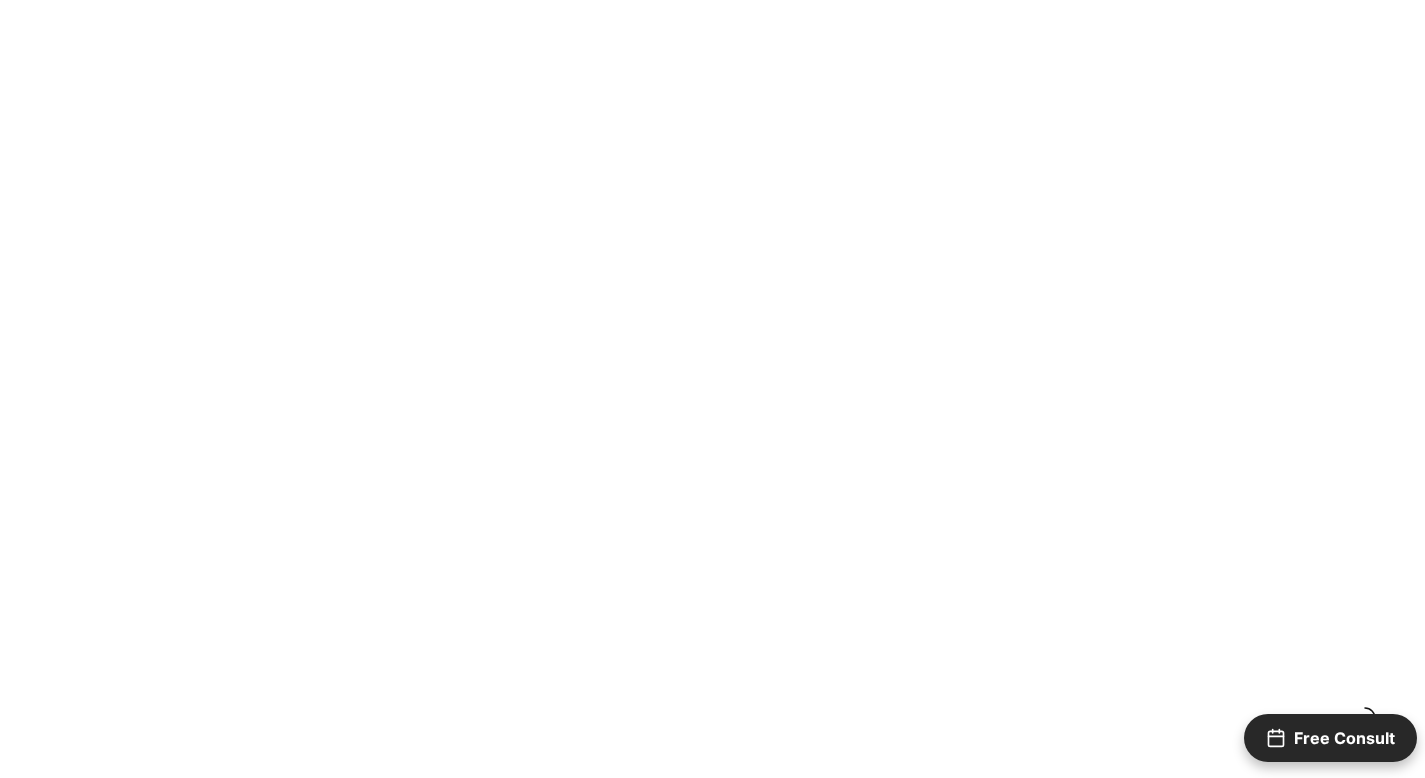 scroll, scrollTop: 0, scrollLeft: 0, axis: both 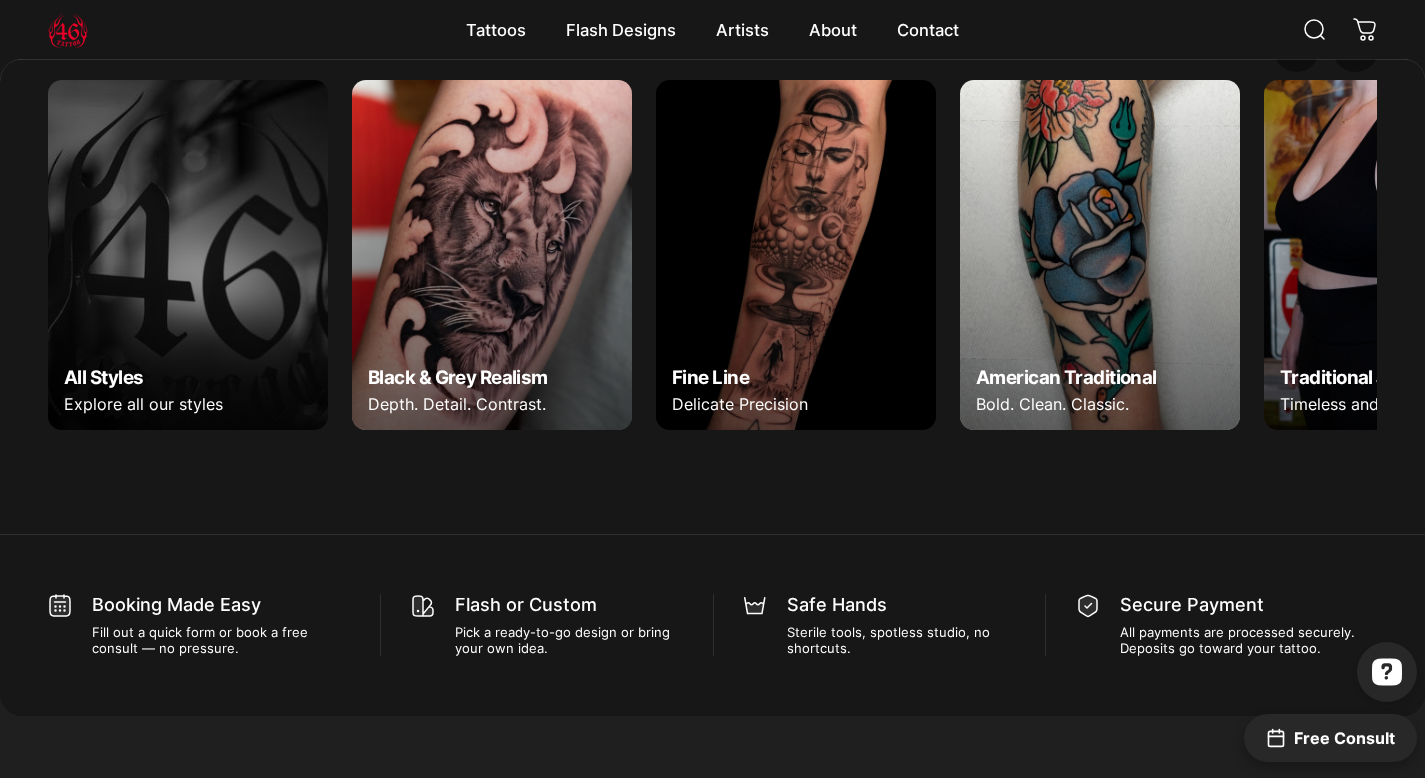 click at bounding box center (188, 255) 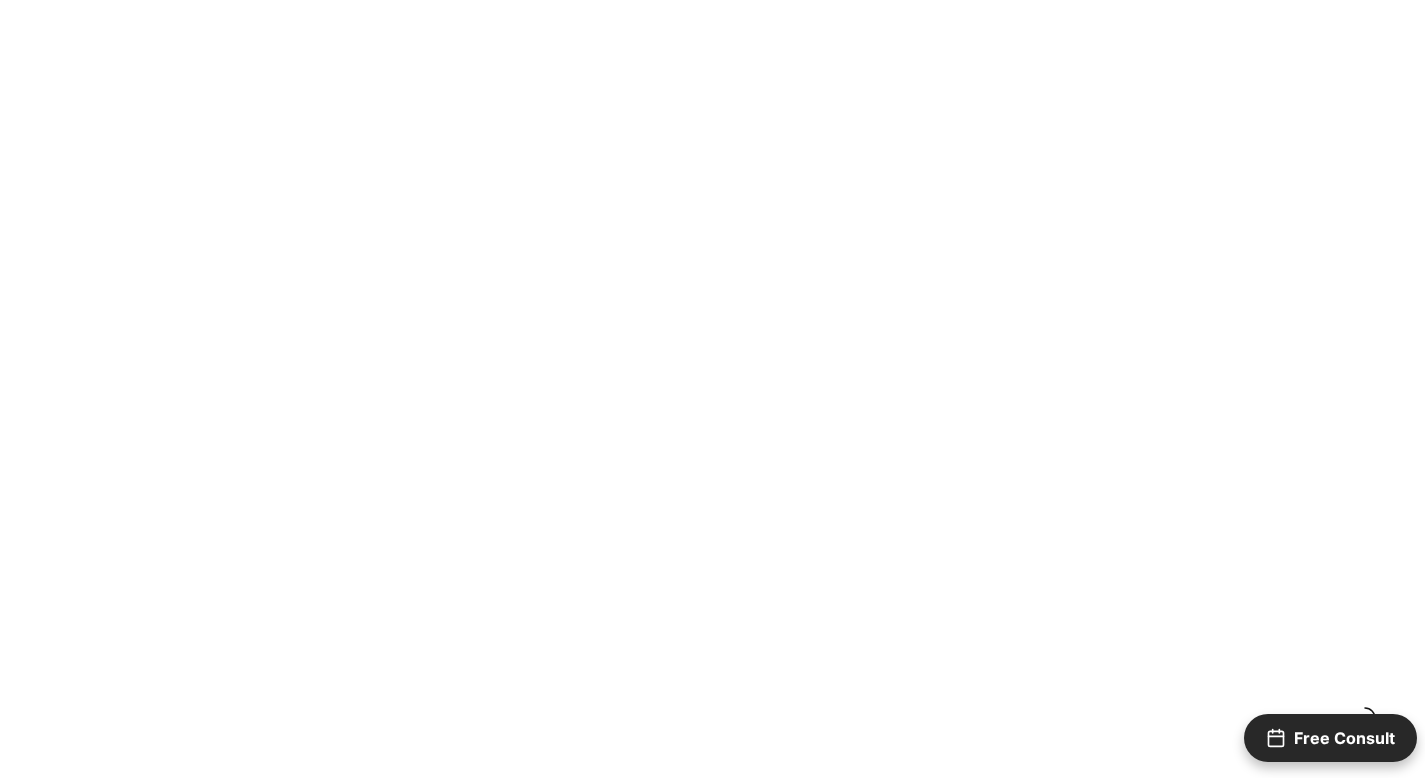 scroll, scrollTop: 0, scrollLeft: 0, axis: both 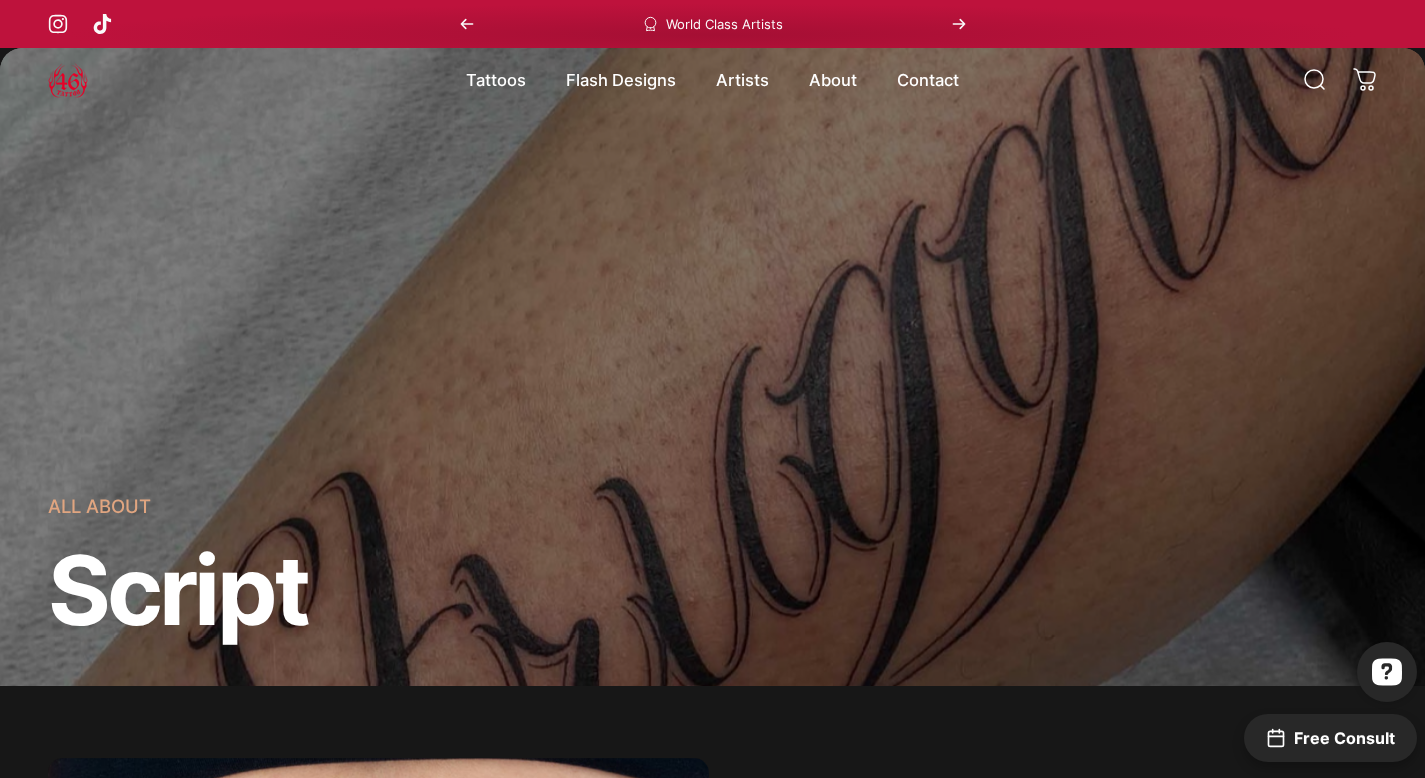 click at bounding box center [68, 80] 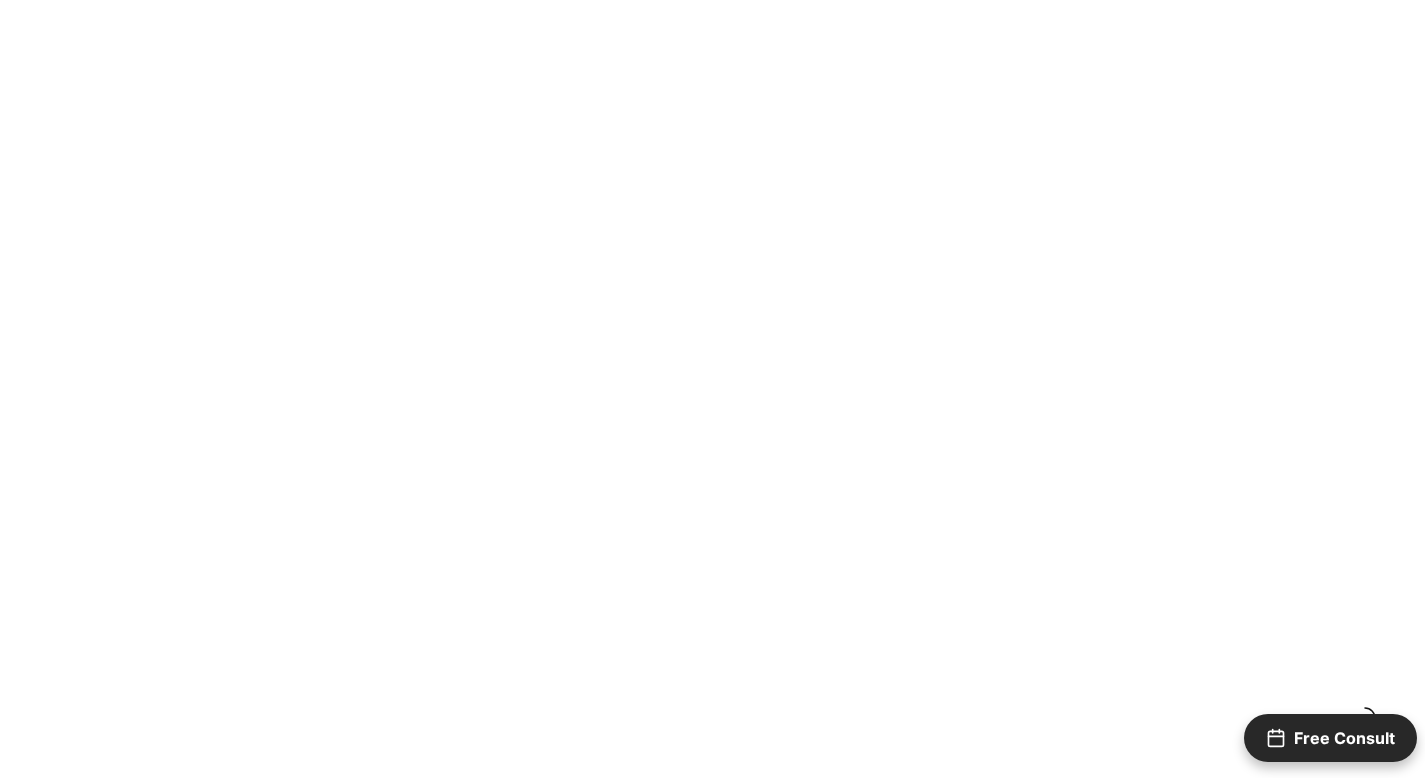 scroll, scrollTop: 0, scrollLeft: 0, axis: both 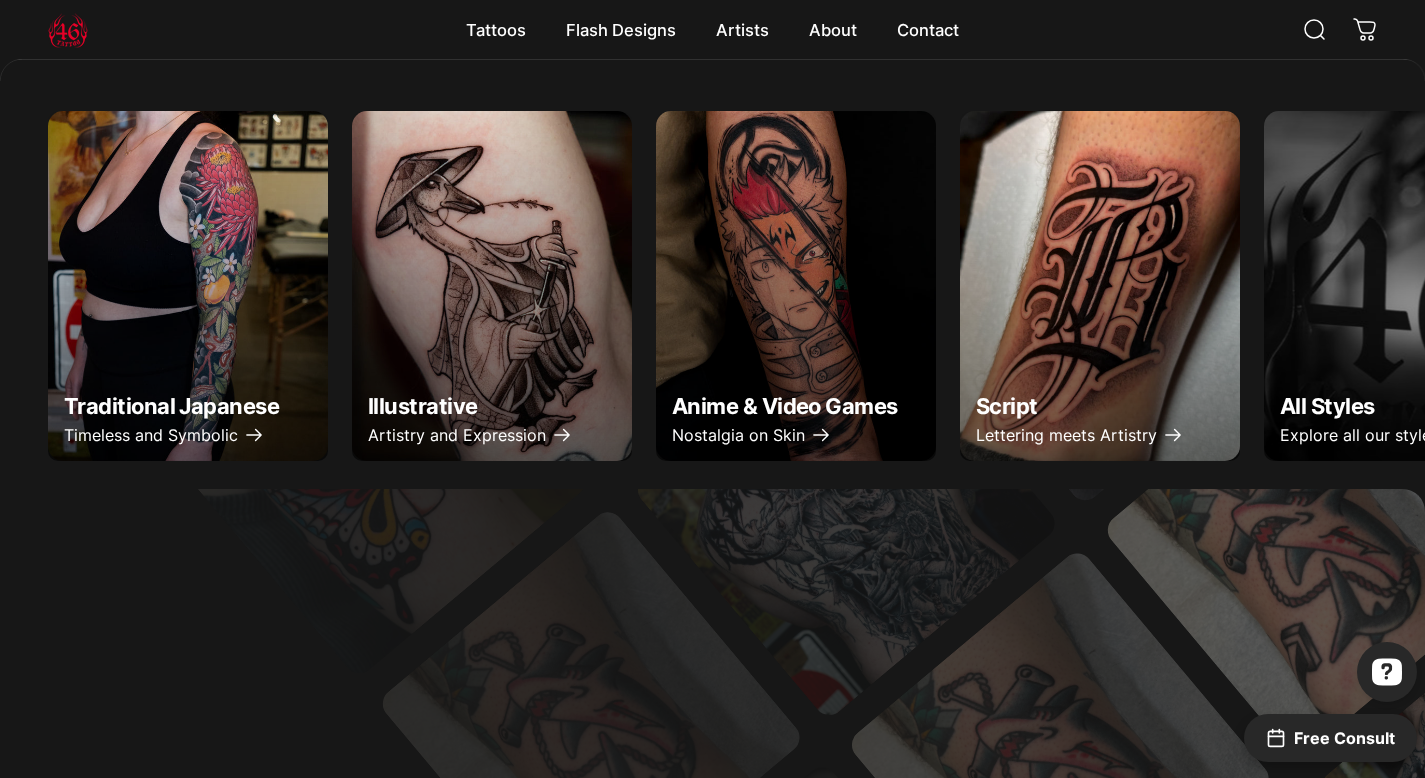 click at bounding box center (492, 286) 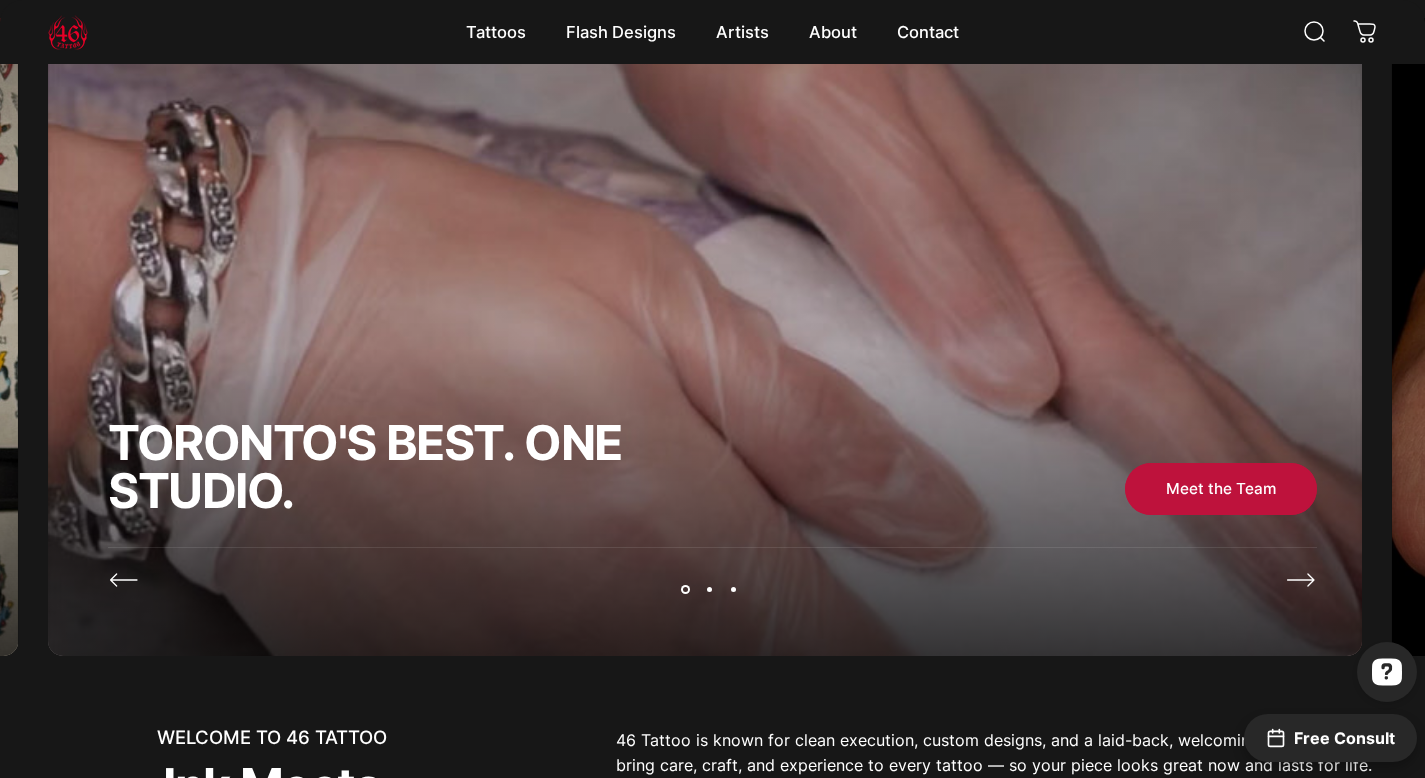 scroll, scrollTop: 111, scrollLeft: 0, axis: vertical 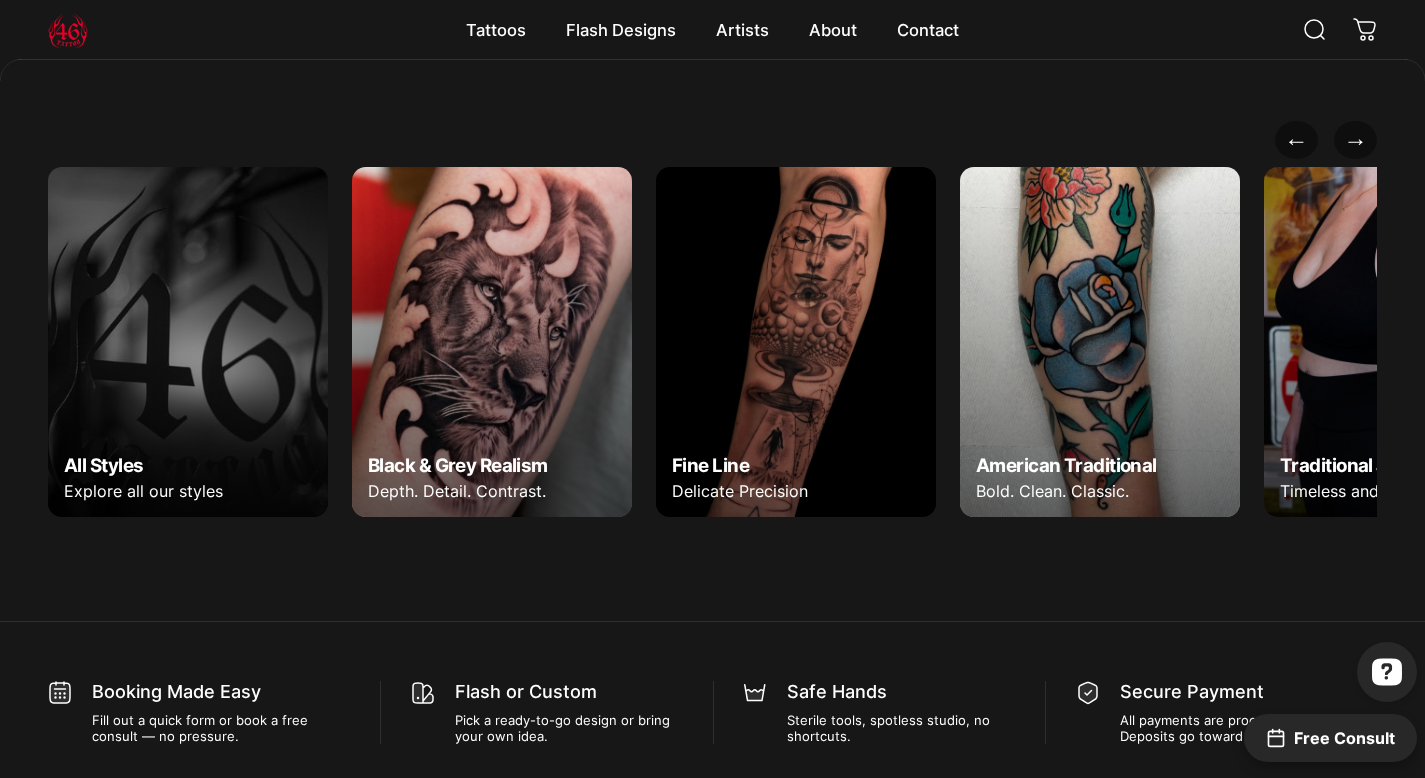 click at bounding box center [188, 342] 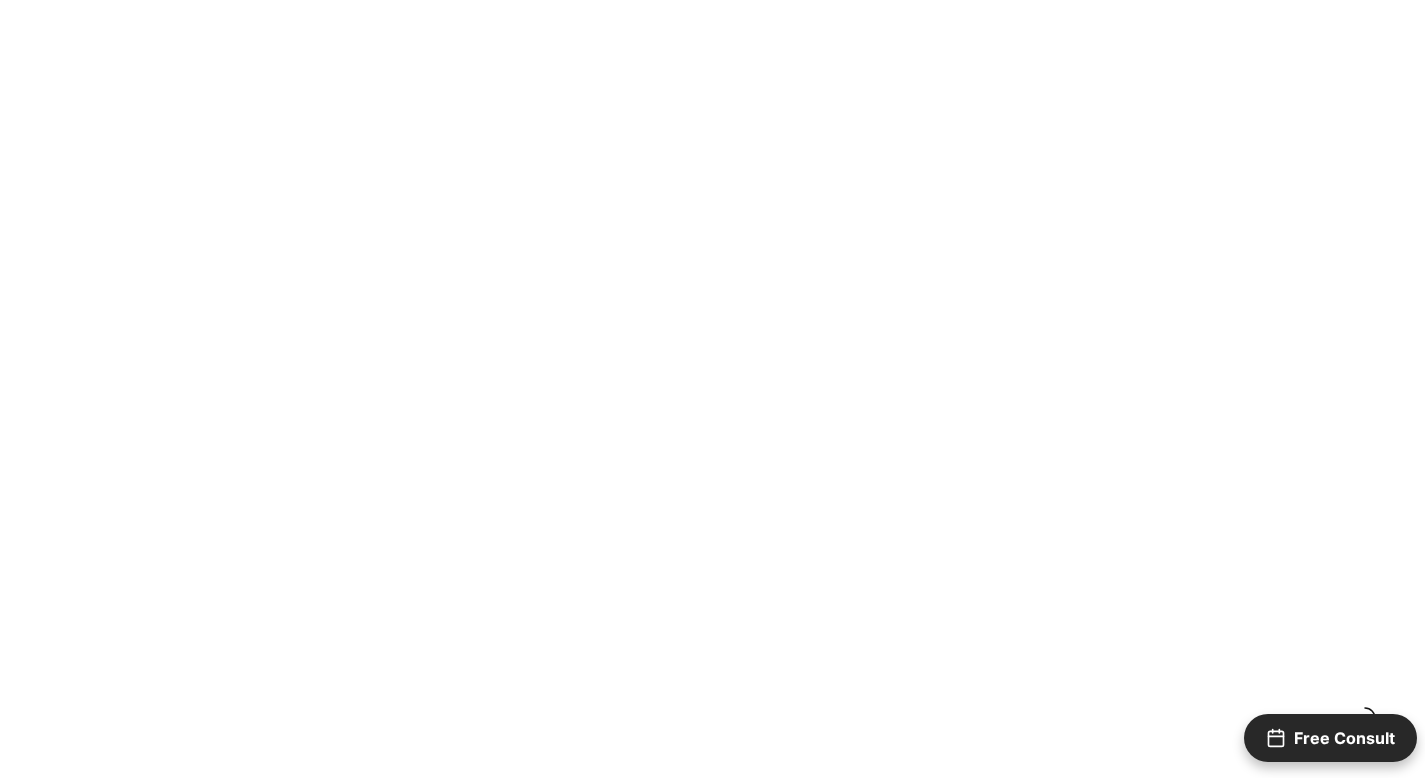 scroll, scrollTop: 0, scrollLeft: 0, axis: both 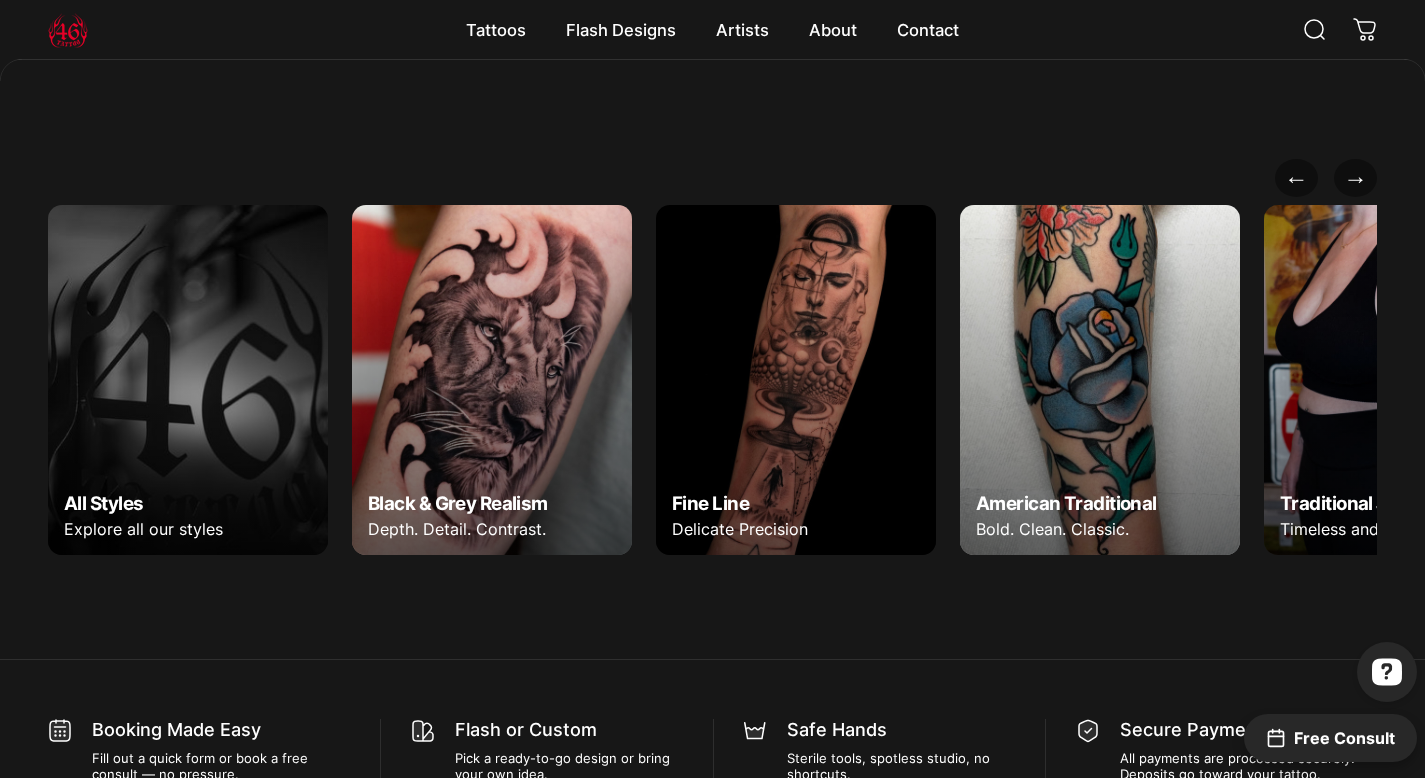 click at bounding box center [188, 380] 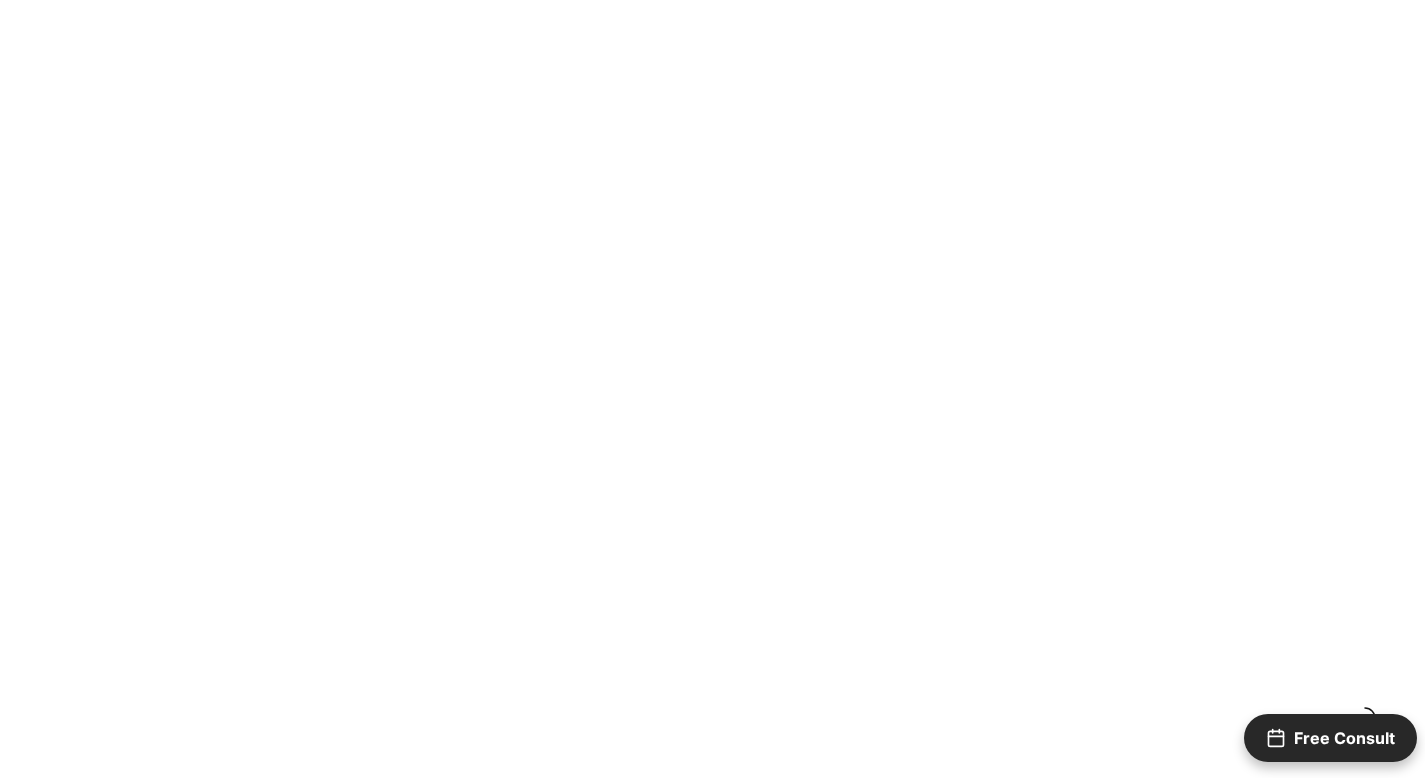 scroll, scrollTop: 0, scrollLeft: 0, axis: both 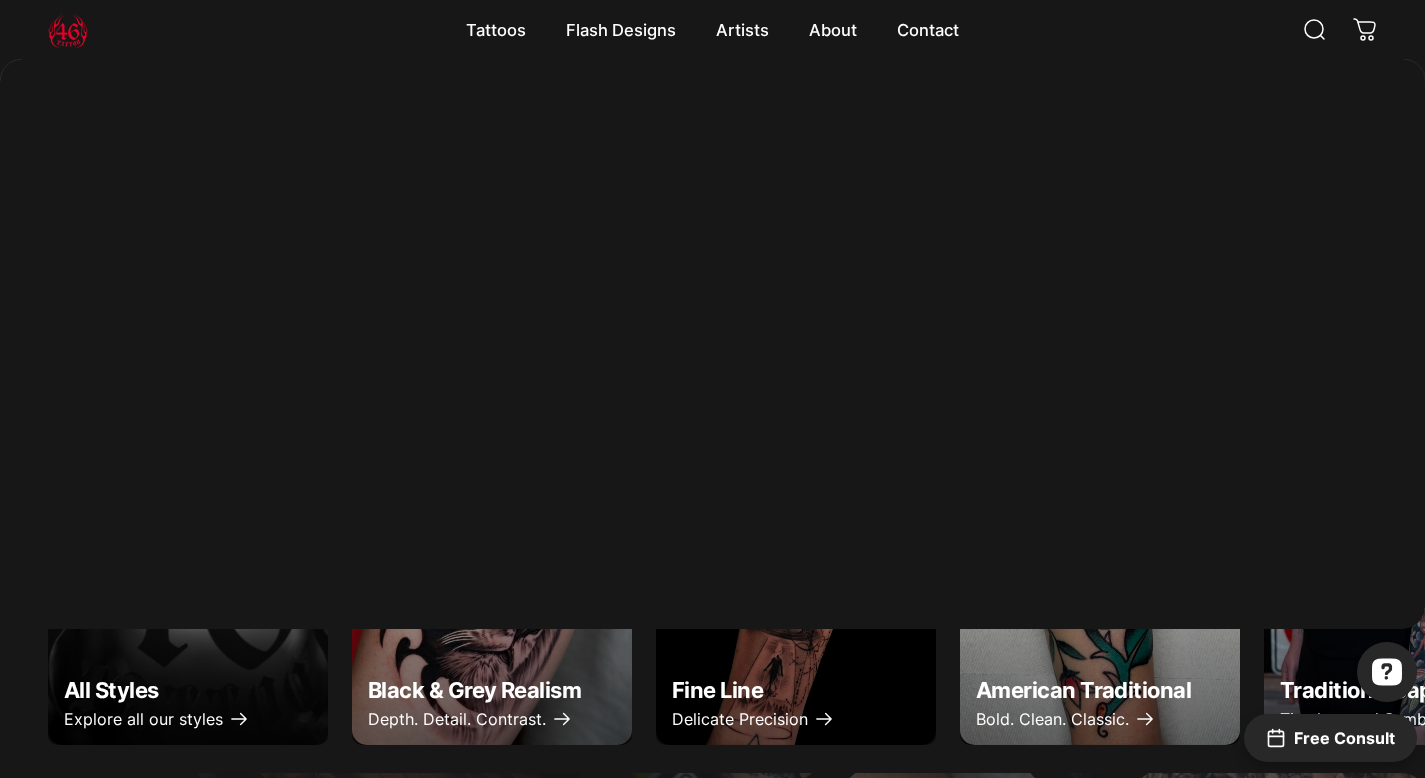 click at bounding box center (492, 570) 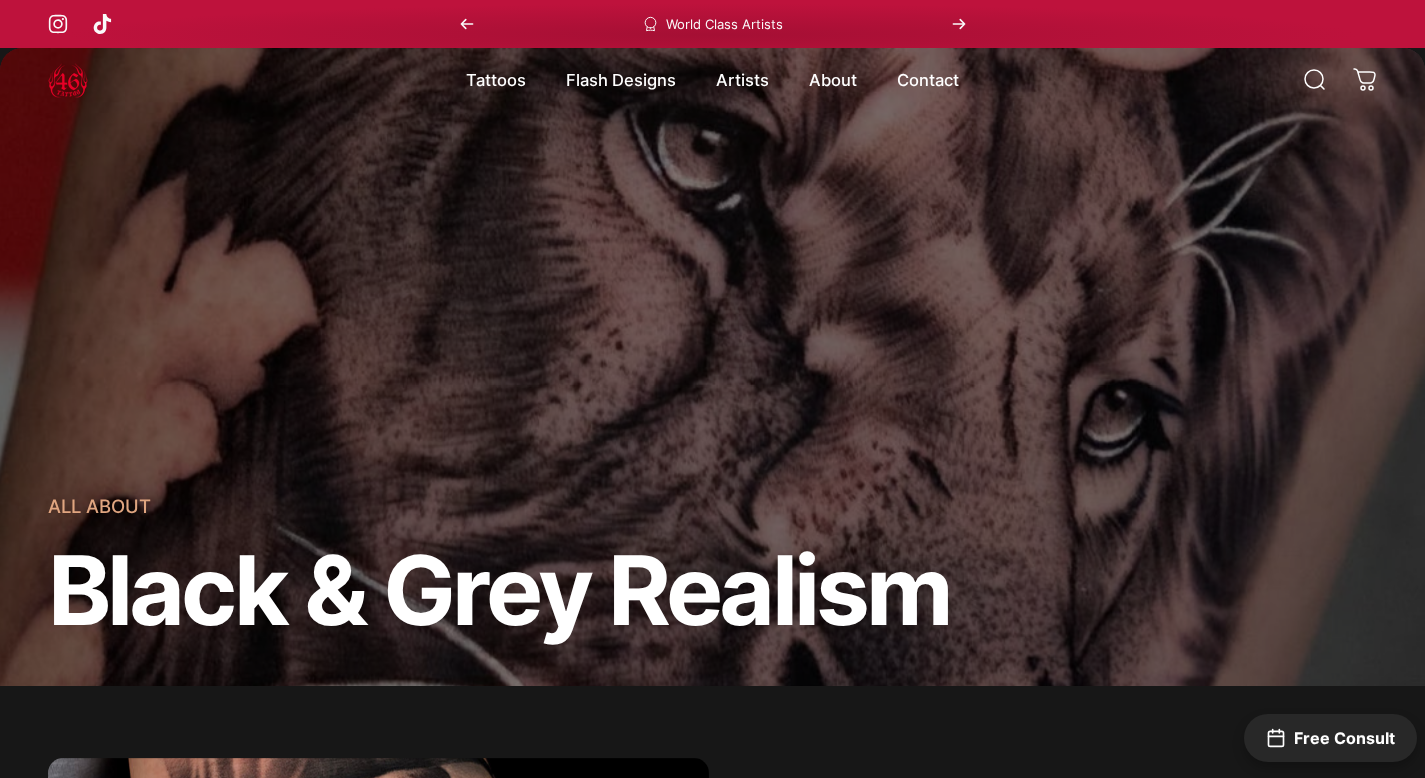 scroll, scrollTop: 150, scrollLeft: 0, axis: vertical 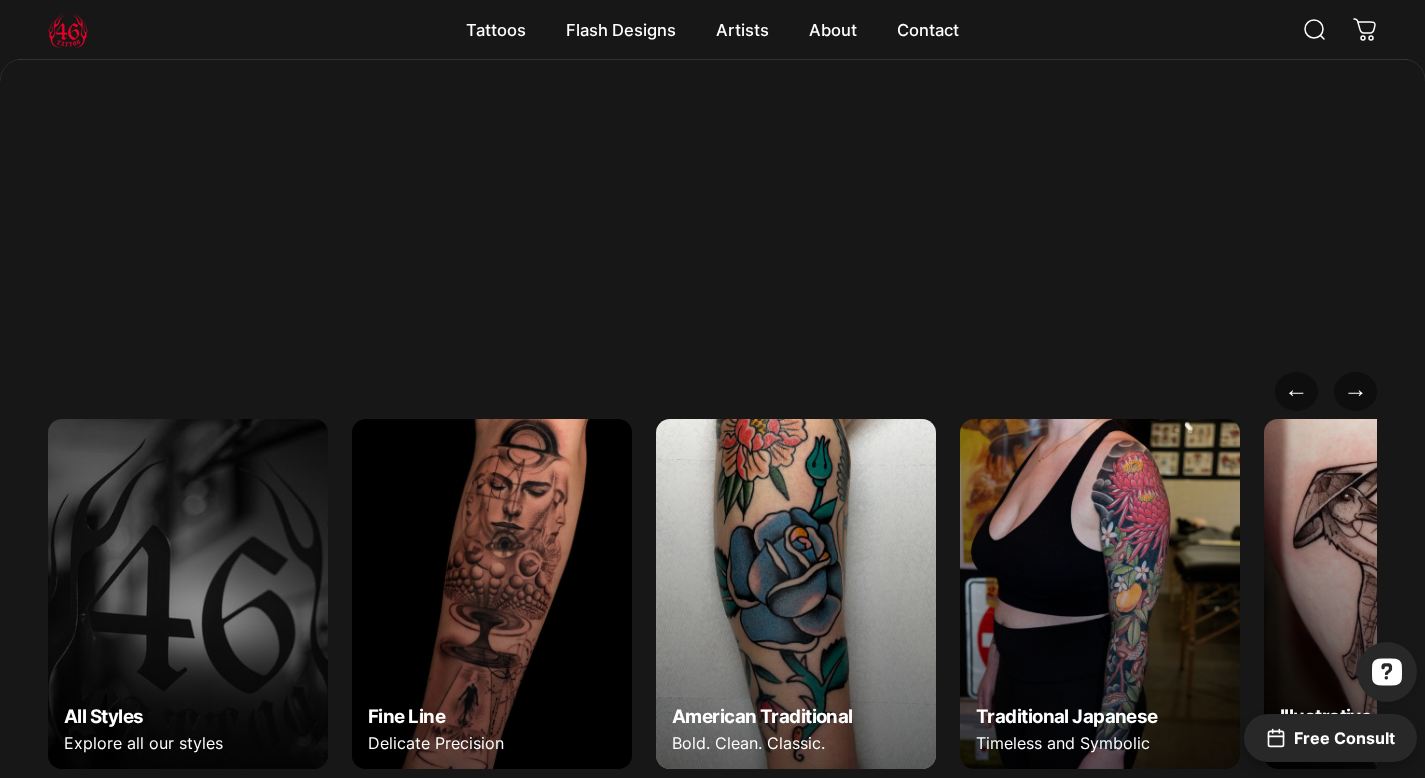 click at bounding box center [492, 594] 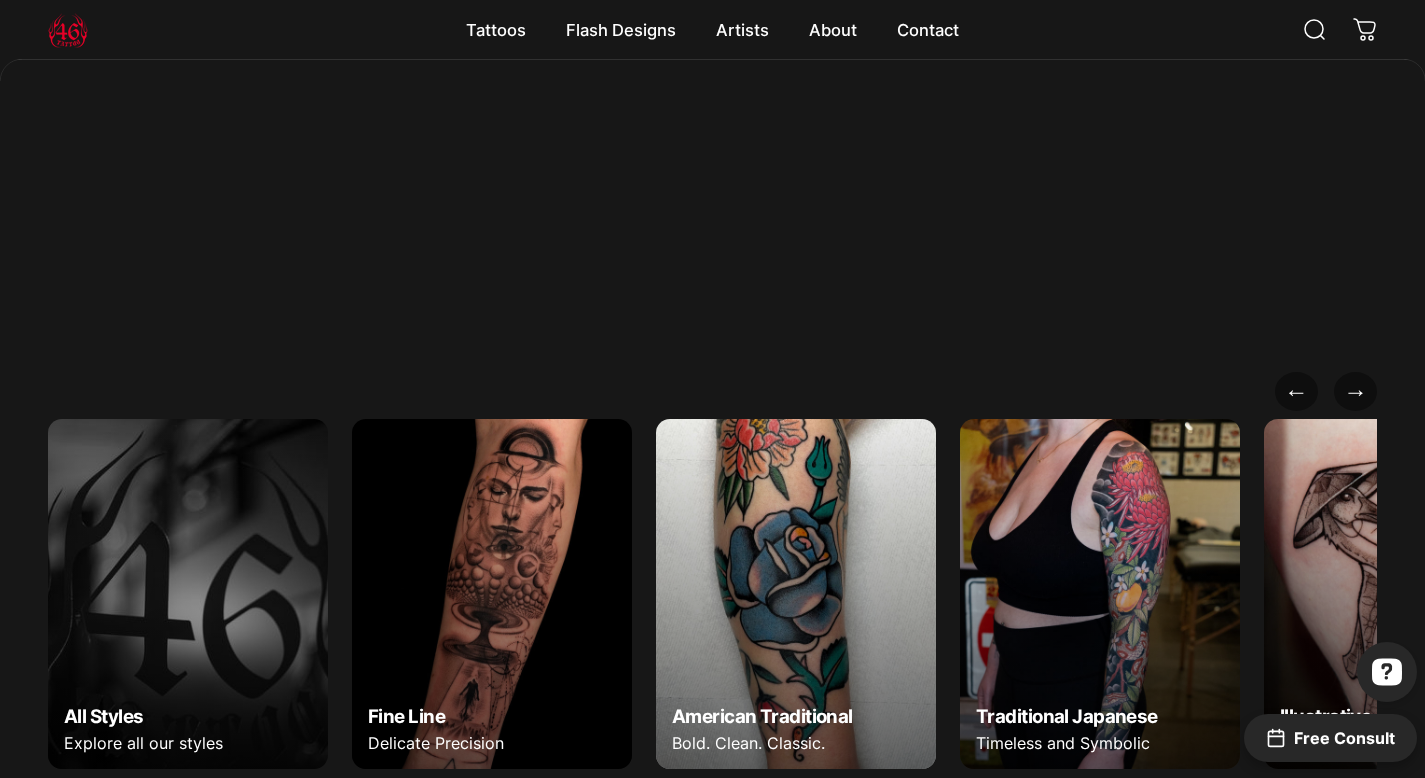 click at bounding box center (188, 594) 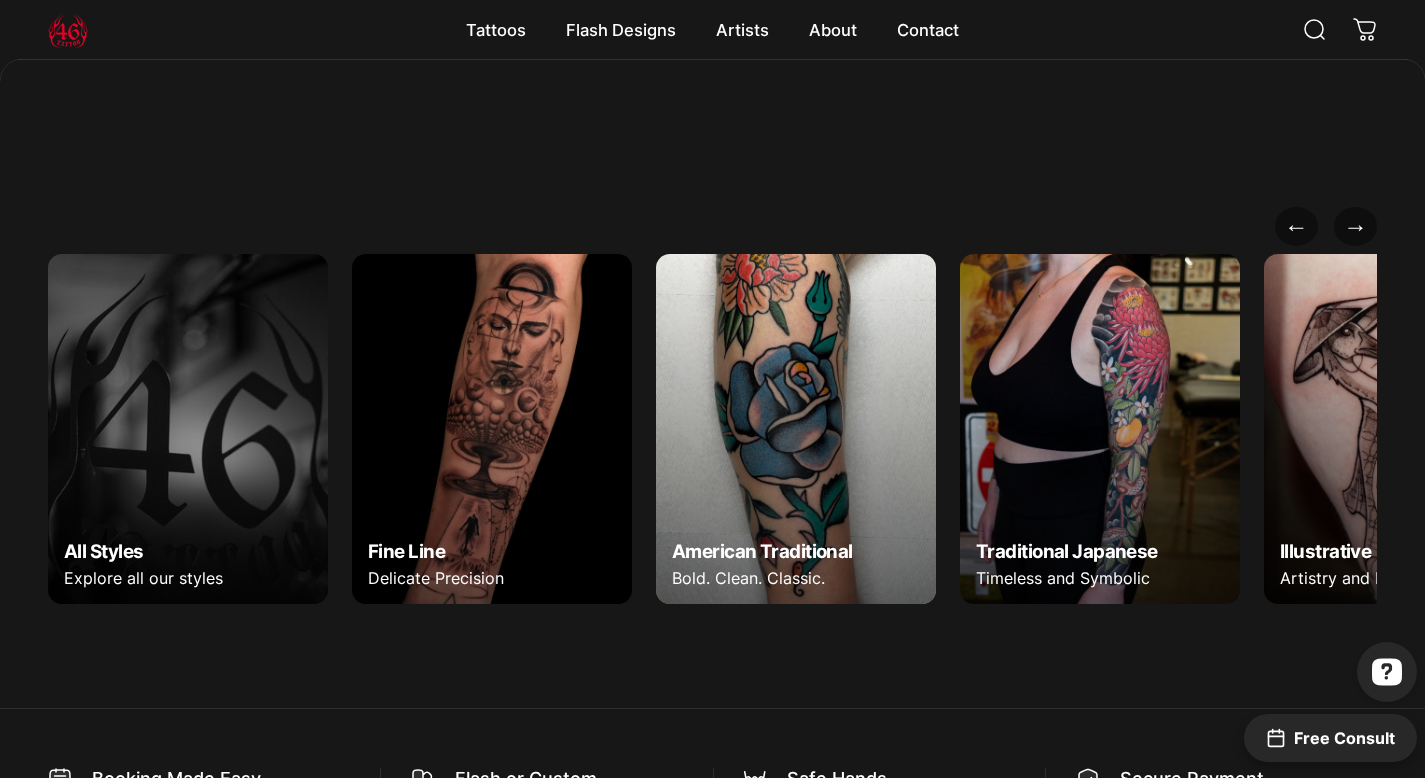 scroll, scrollTop: 6901, scrollLeft: 0, axis: vertical 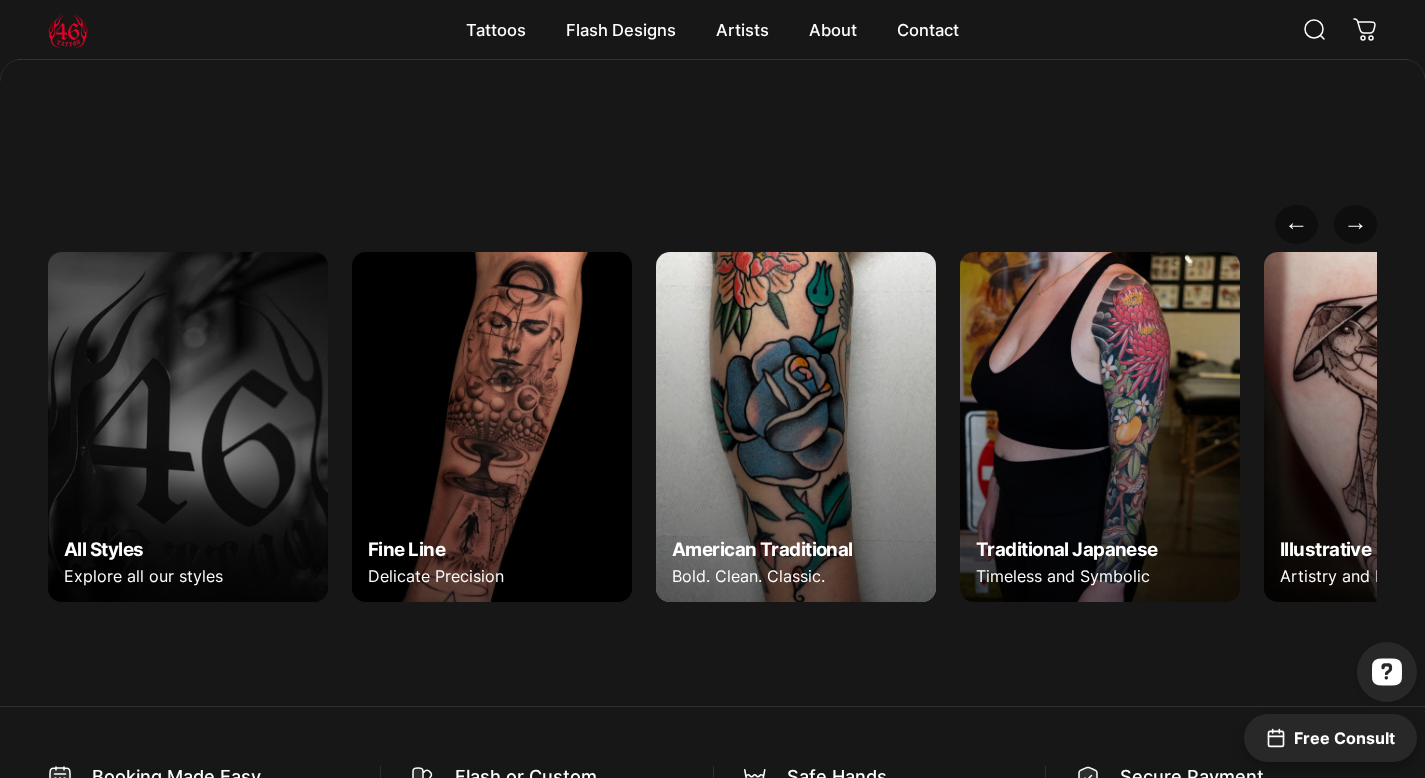 click at bounding box center (796, 427) 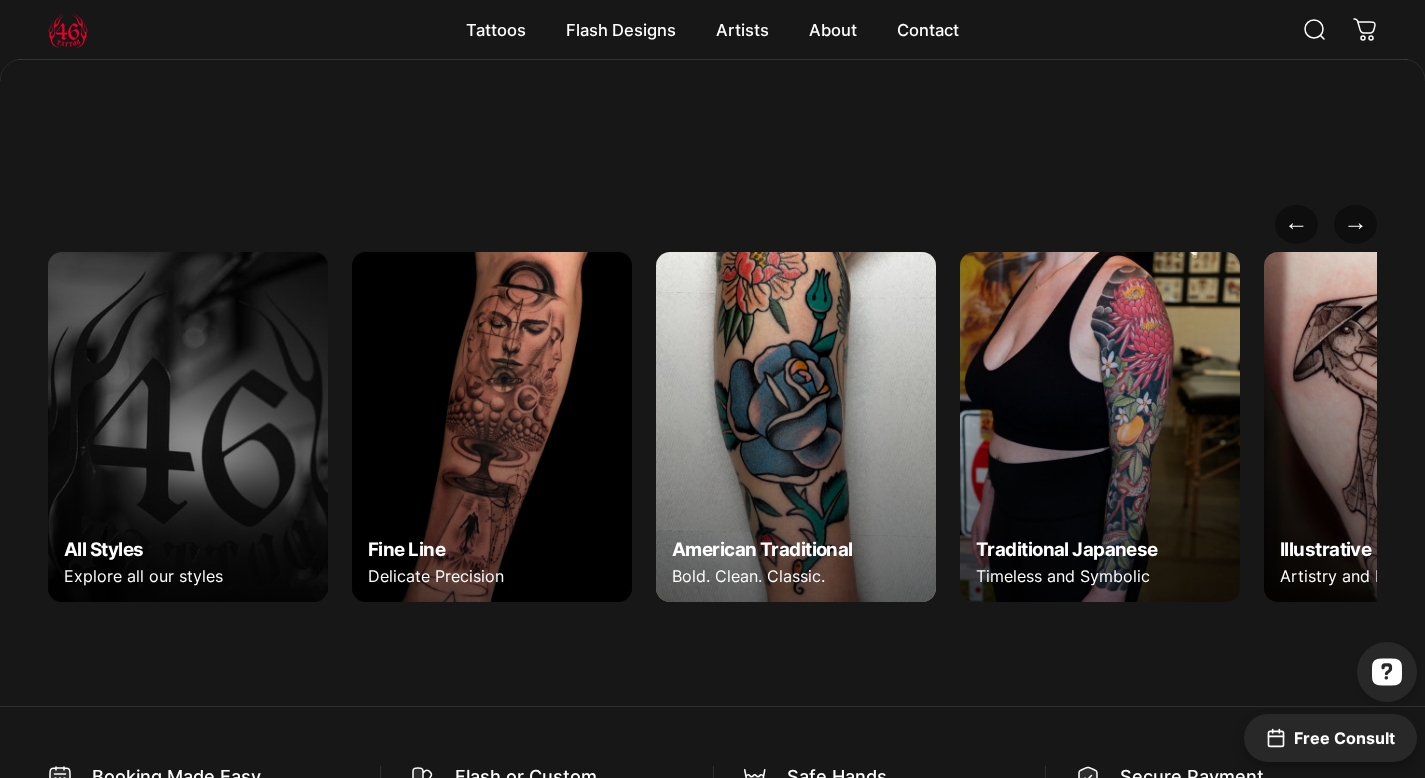 click at bounding box center [1100, 427] 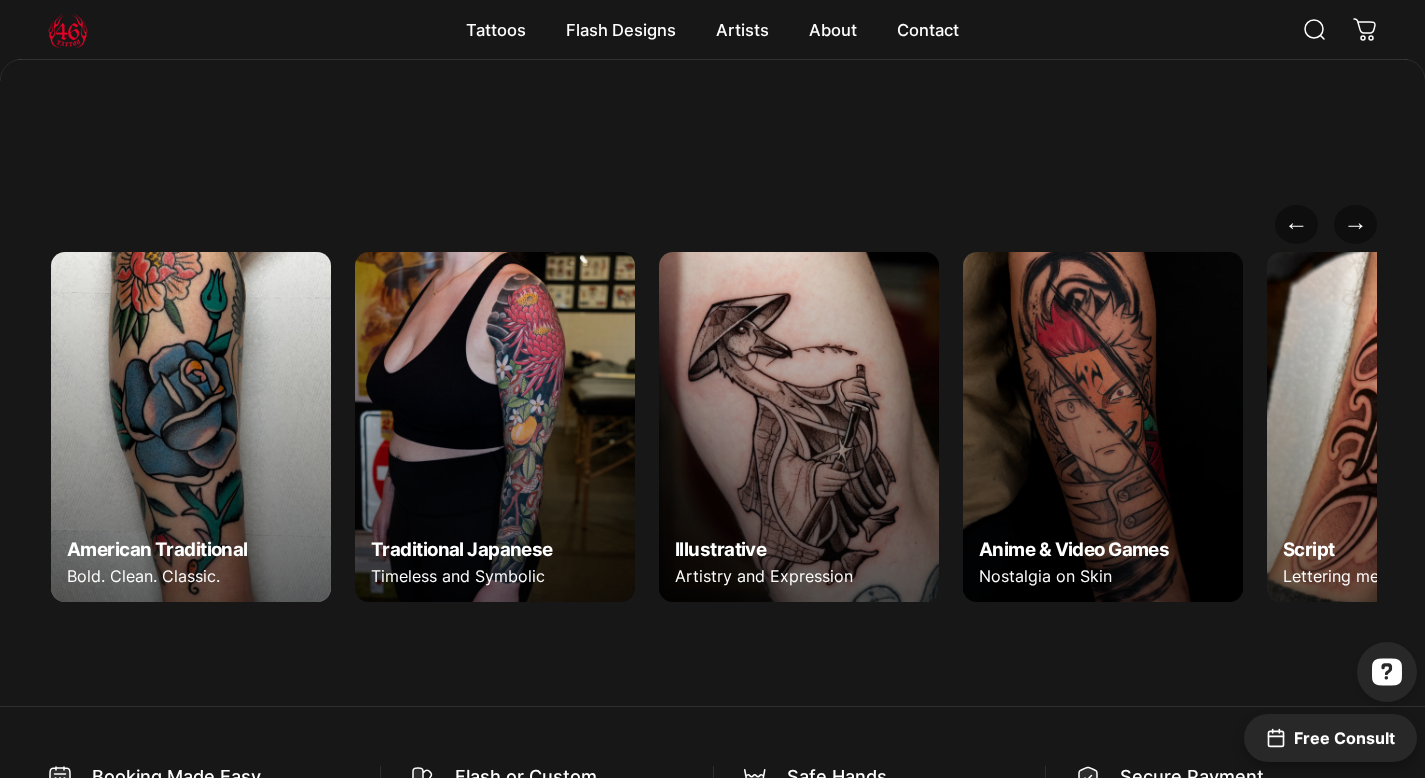 scroll, scrollTop: 0, scrollLeft: 608, axis: horizontal 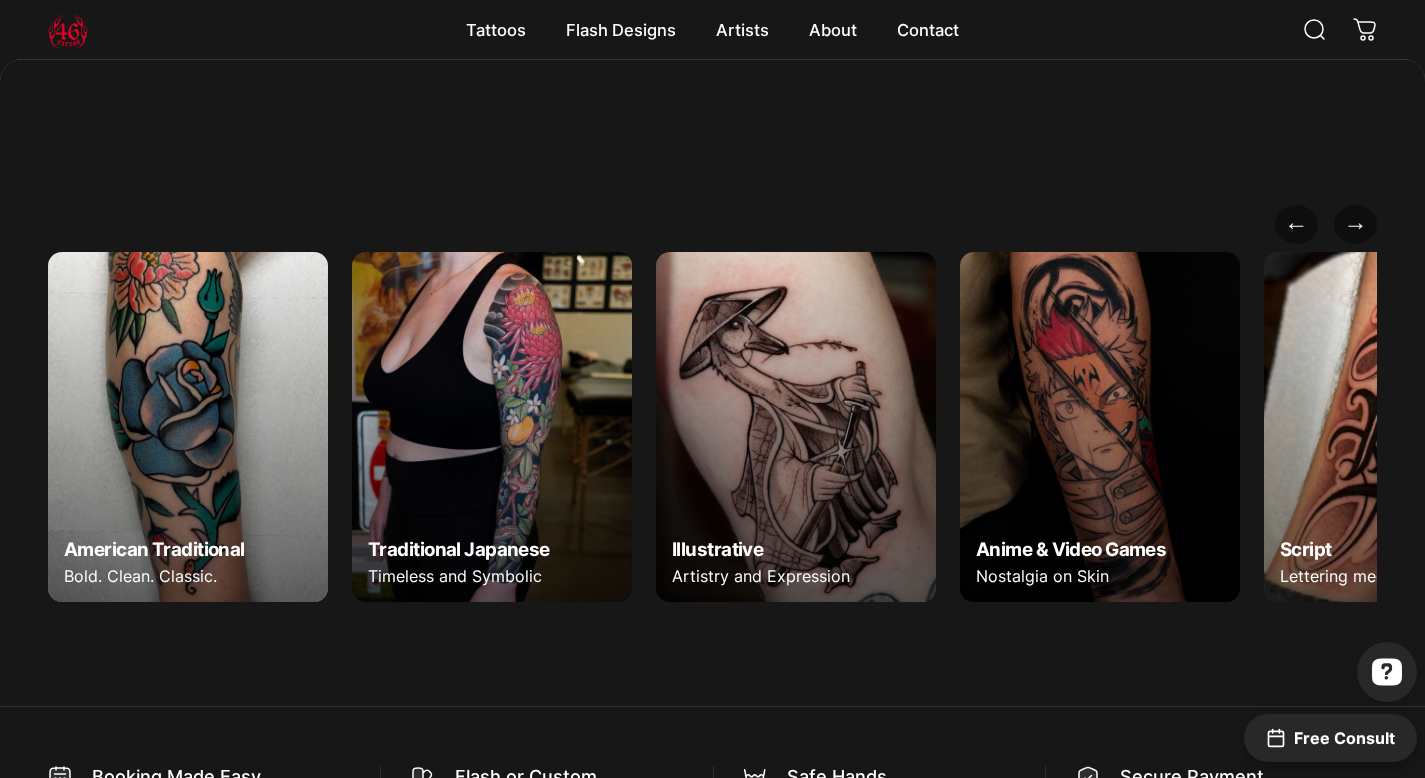 click at bounding box center (796, 427) 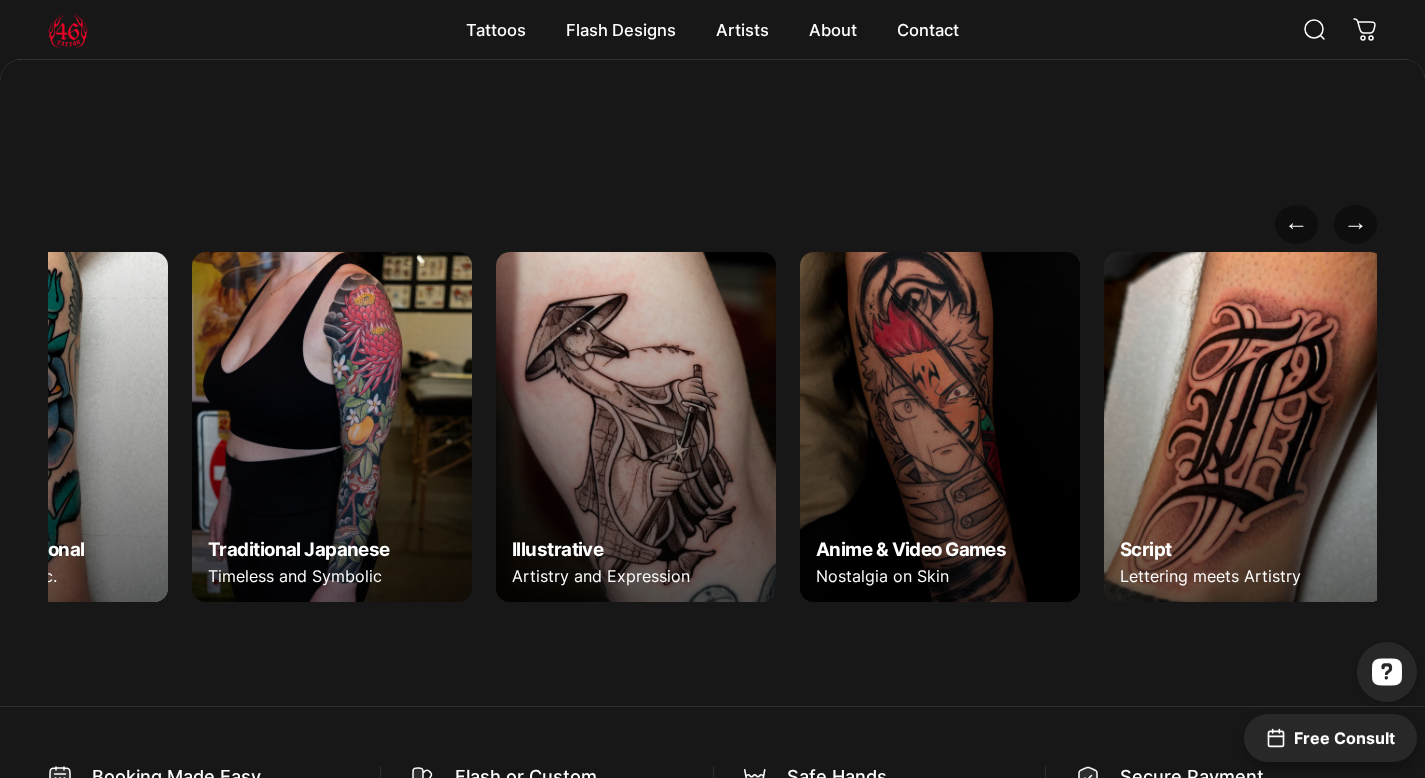 scroll, scrollTop: 0, scrollLeft: 774, axis: horizontal 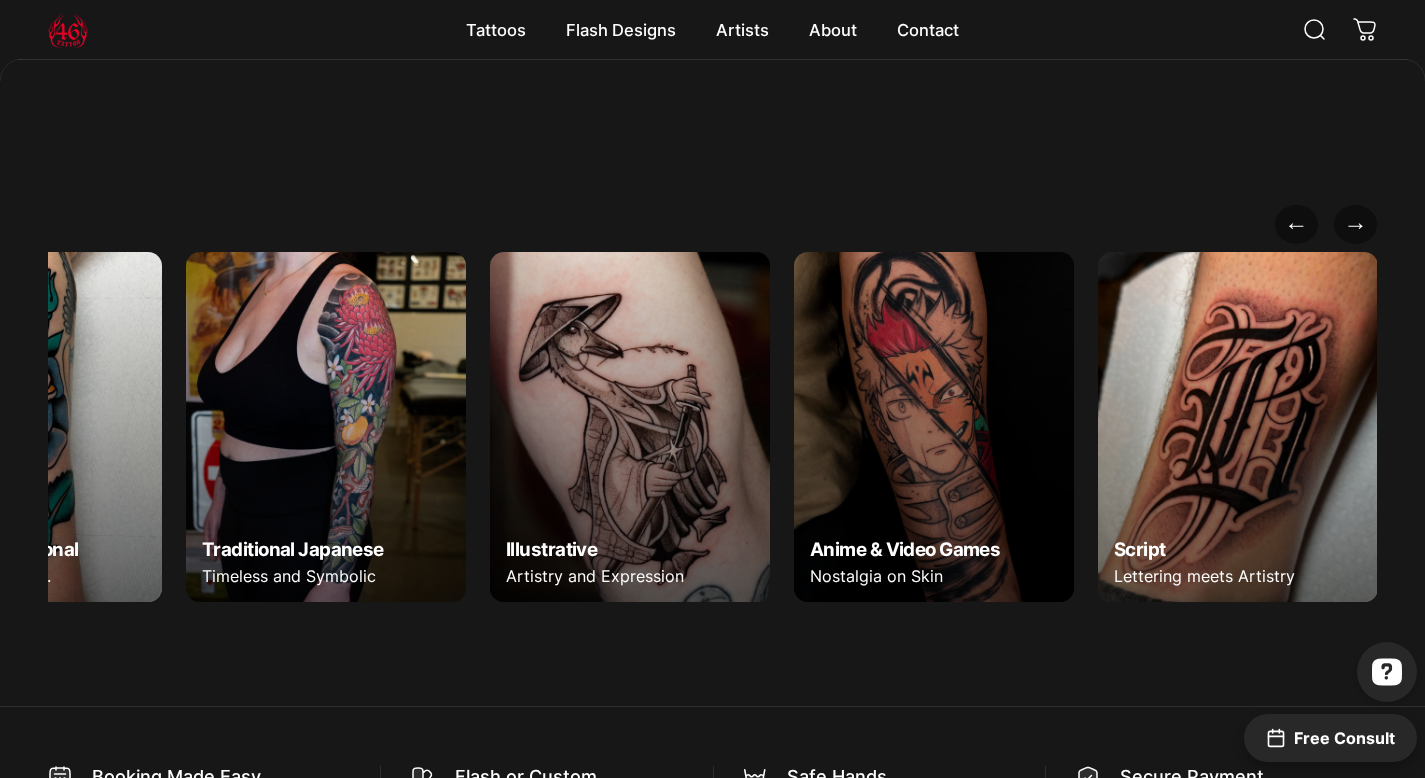 click at bounding box center [934, 427] 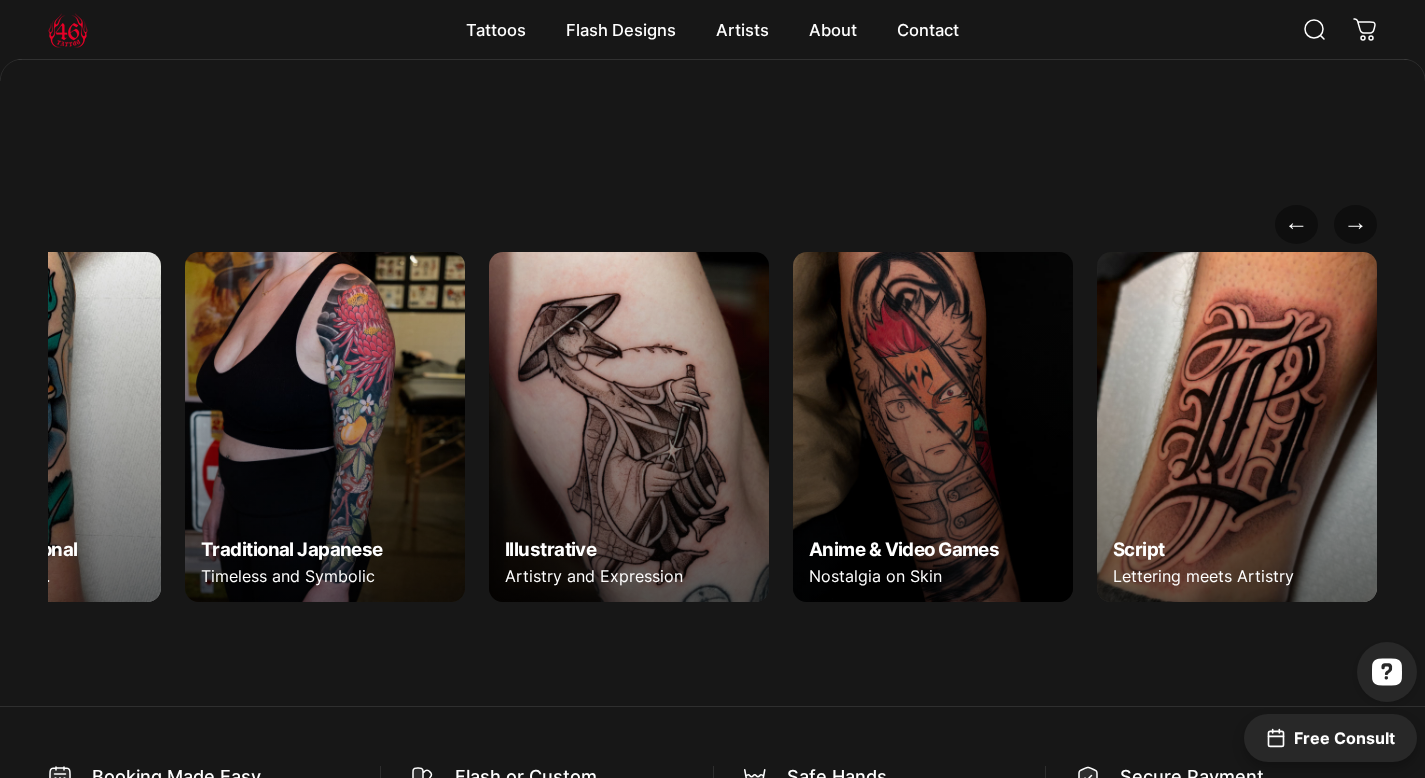 scroll, scrollTop: 0, scrollLeft: 775, axis: horizontal 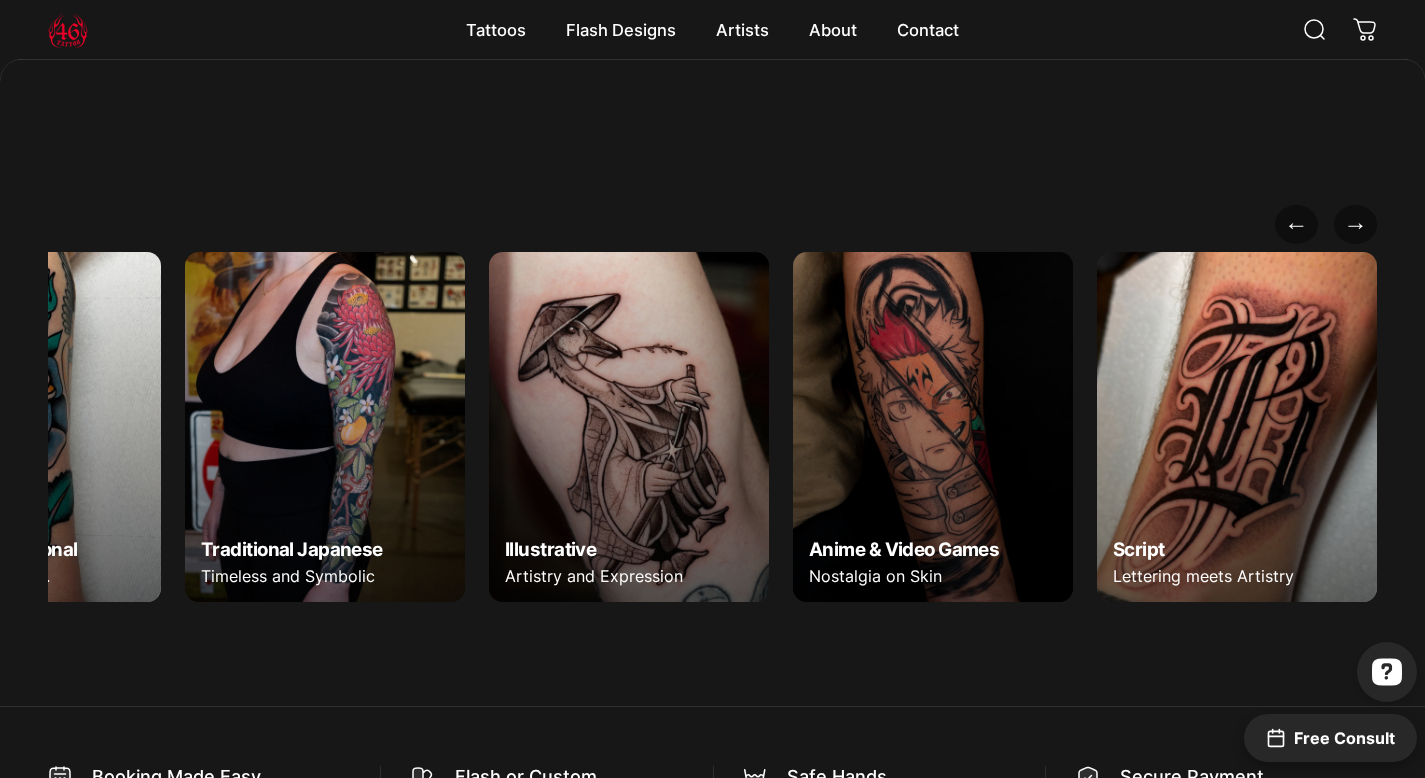 click at bounding box center (1237, 427) 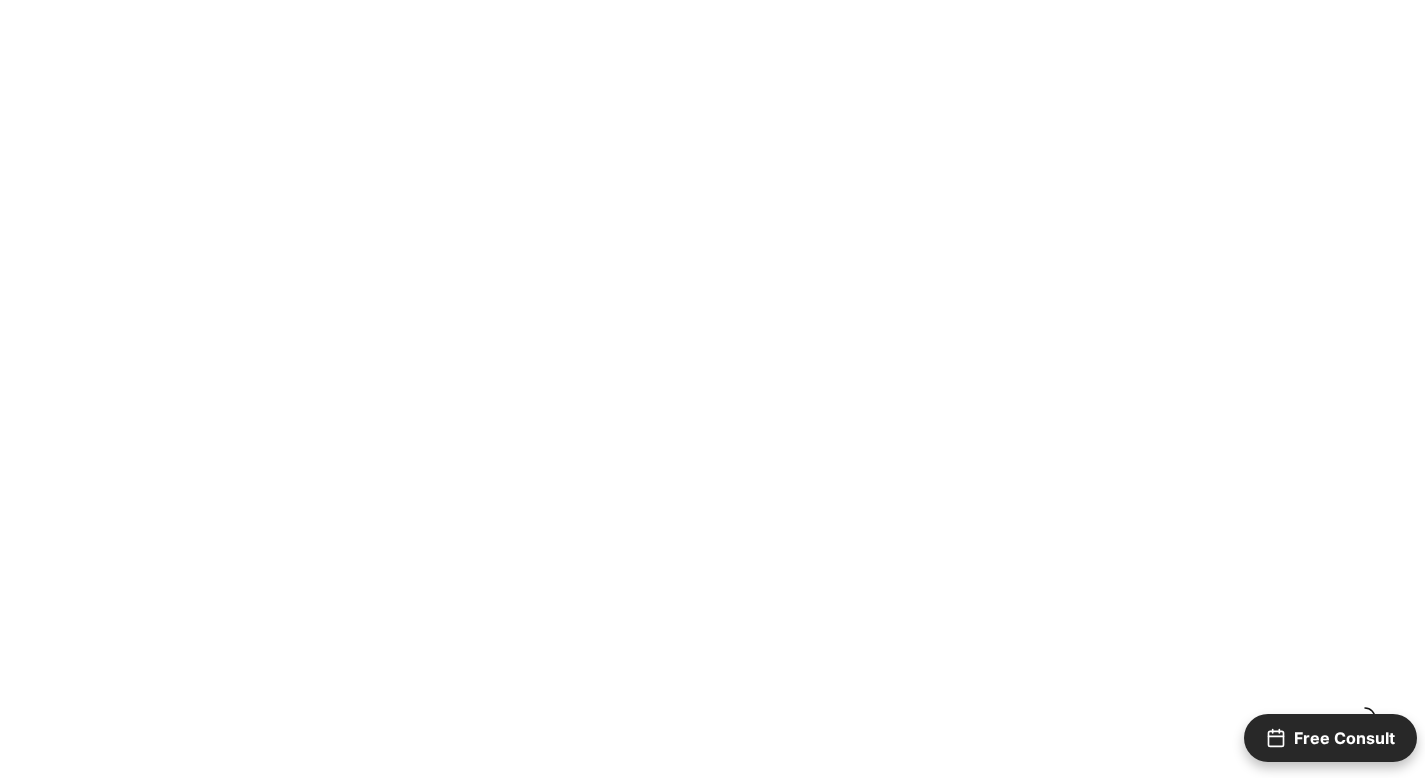 scroll, scrollTop: 0, scrollLeft: 0, axis: both 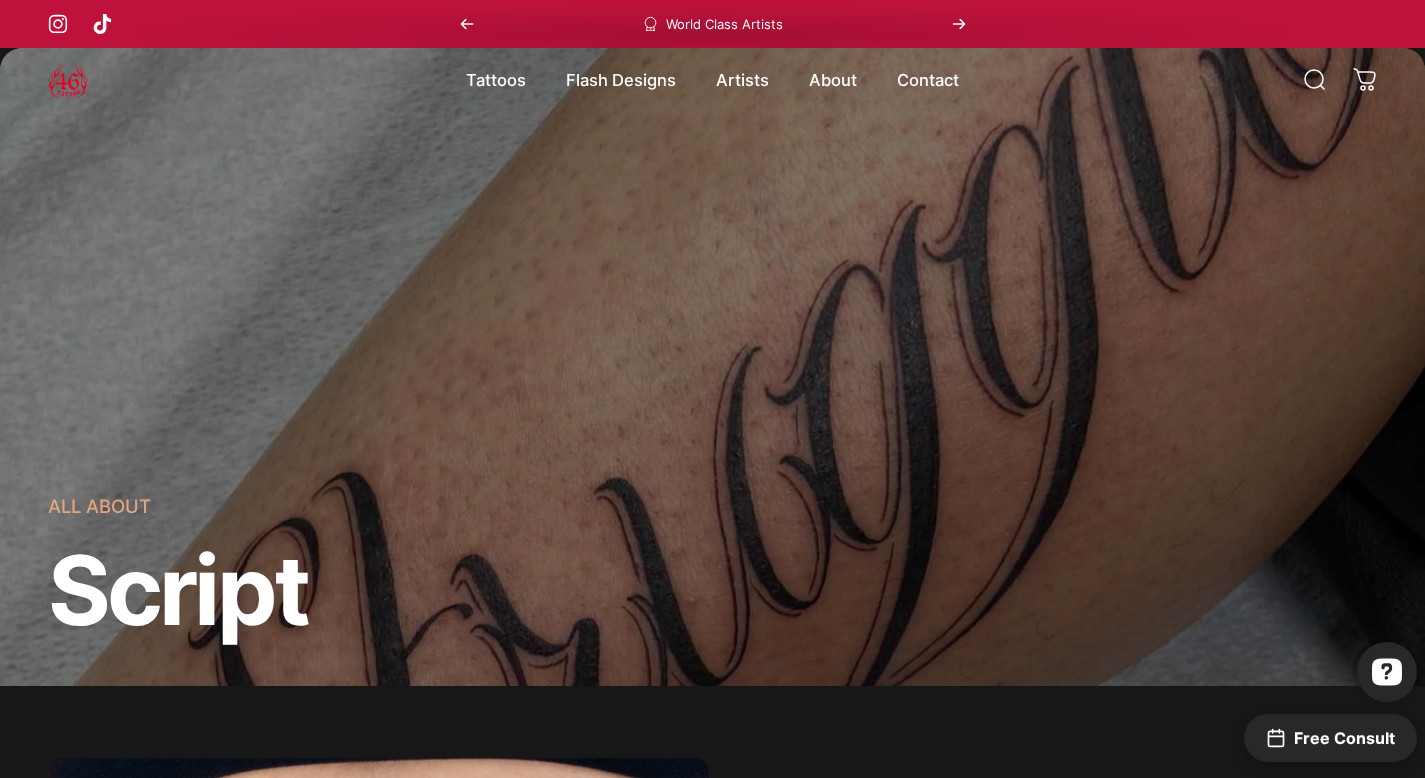 click at bounding box center (68, 80) 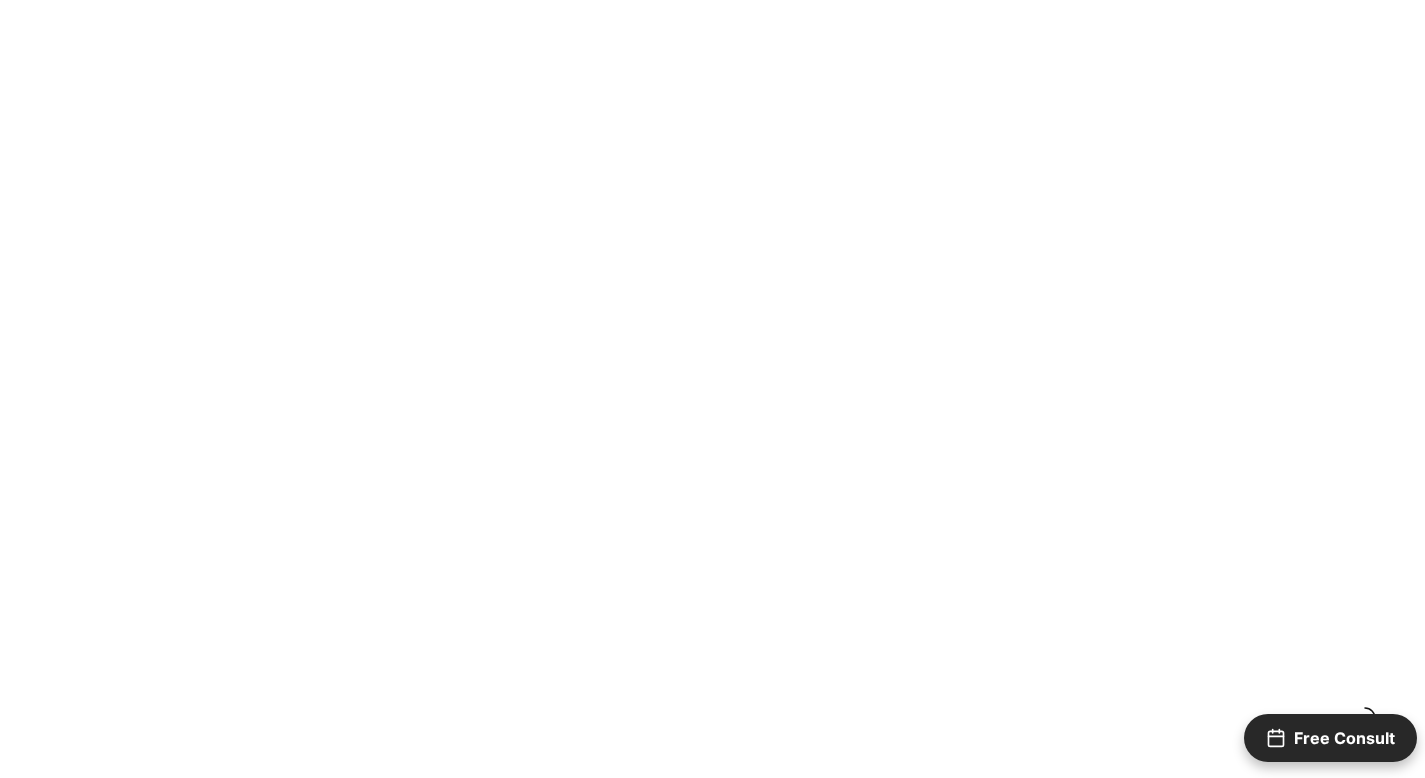 scroll, scrollTop: 0, scrollLeft: 0, axis: both 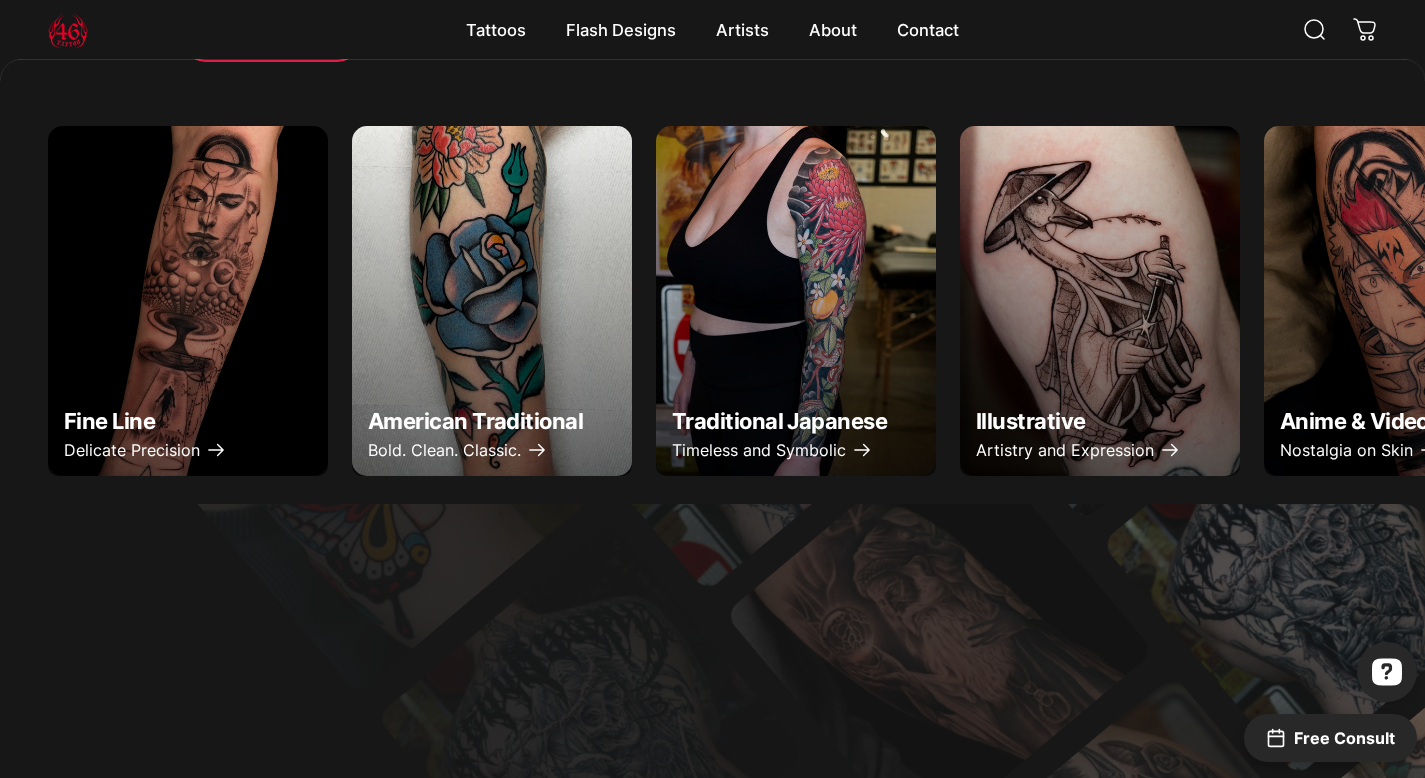 click at bounding box center (1100, 301) 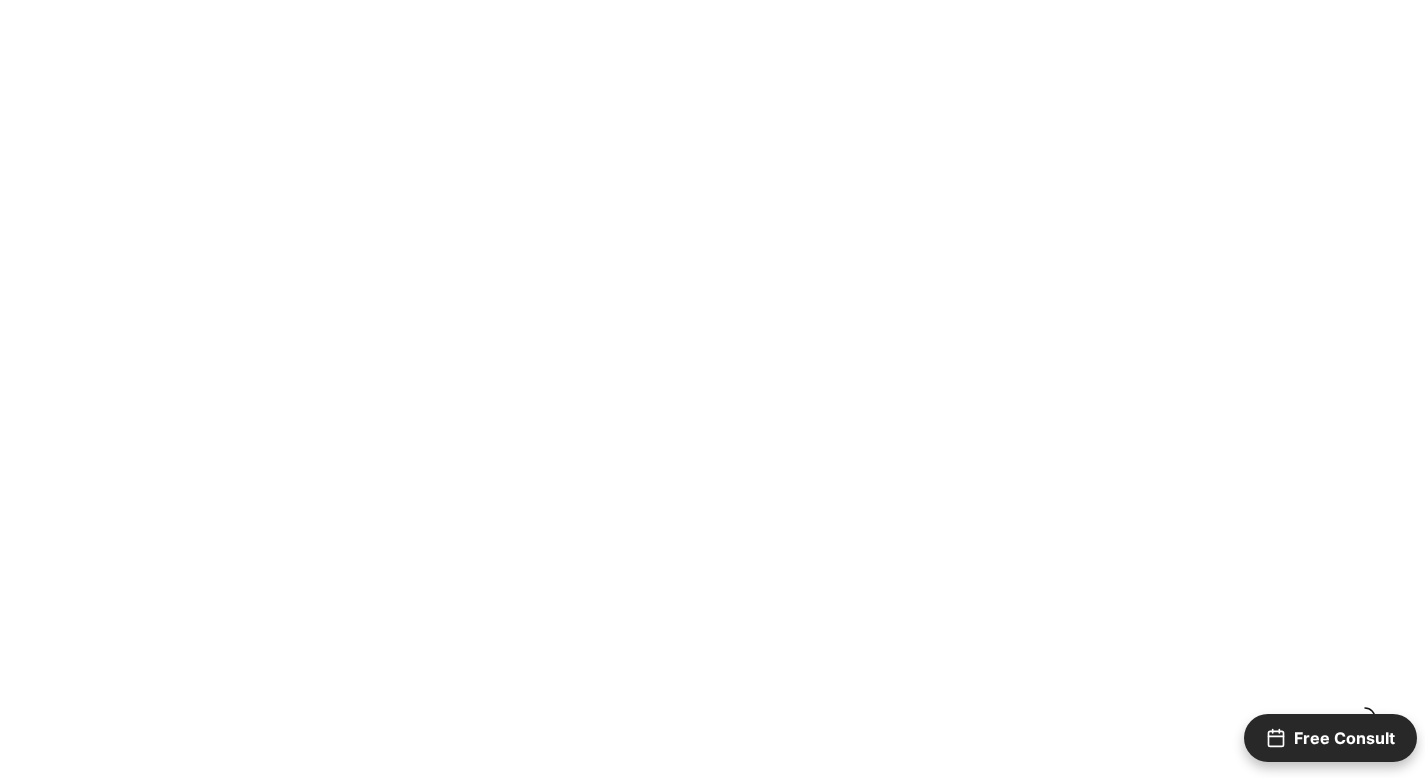 scroll, scrollTop: 0, scrollLeft: 0, axis: both 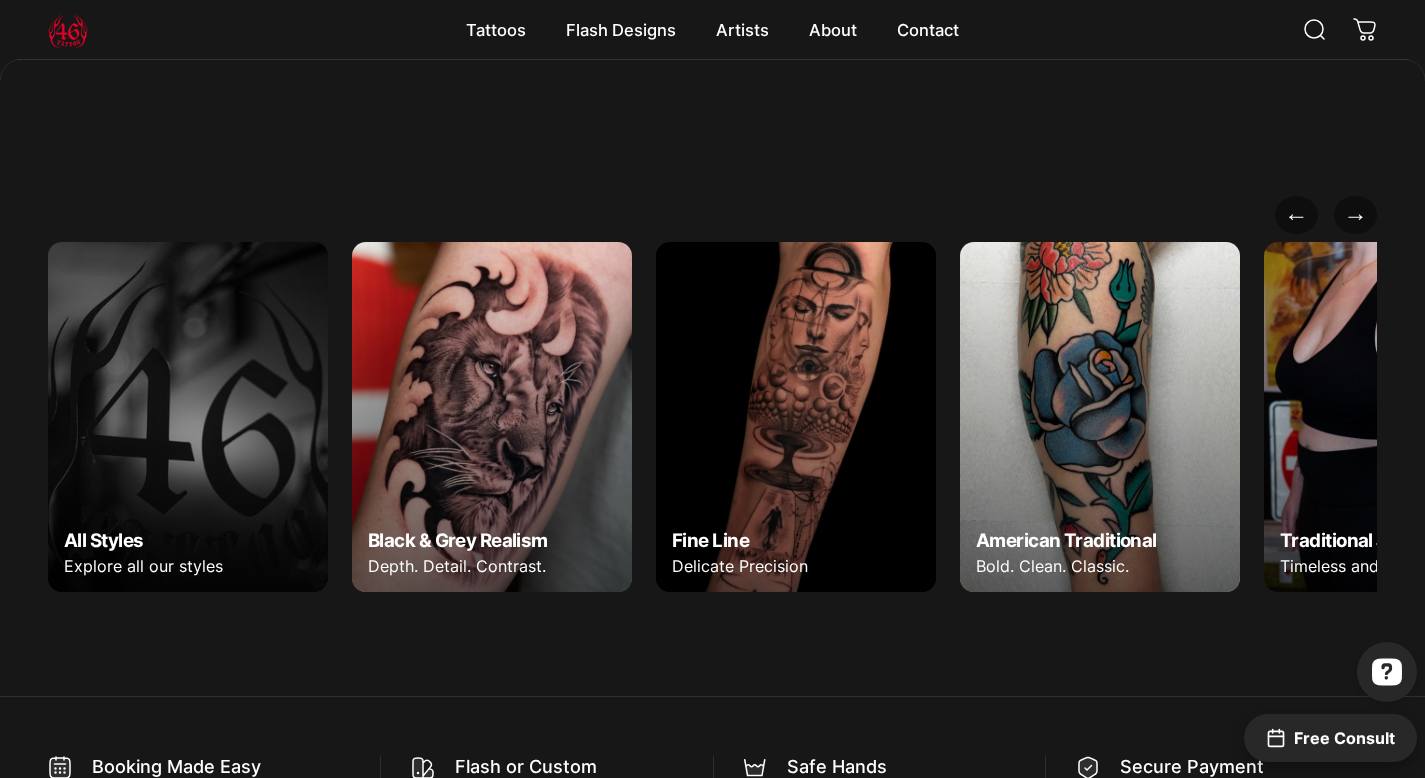 click at bounding box center [796, 418] 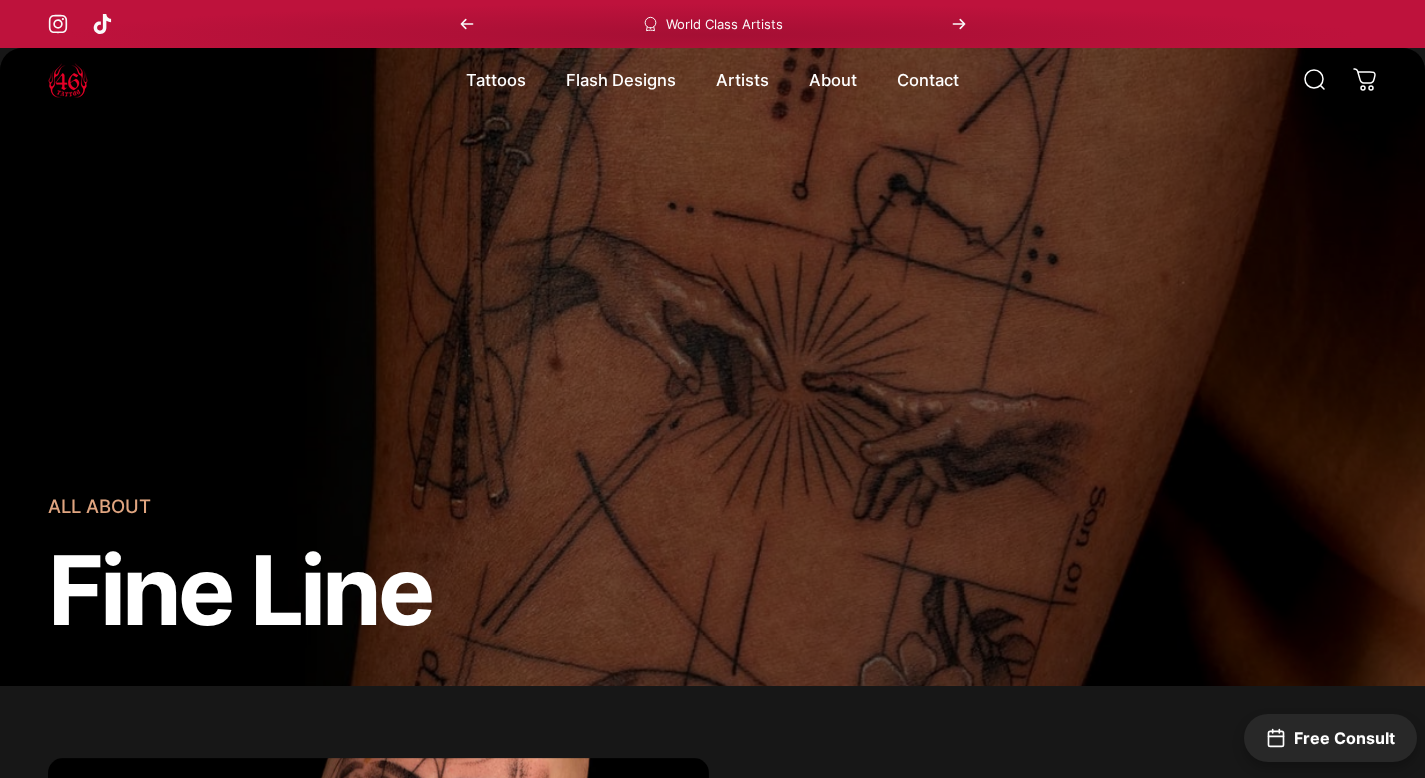 scroll, scrollTop: 276, scrollLeft: 0, axis: vertical 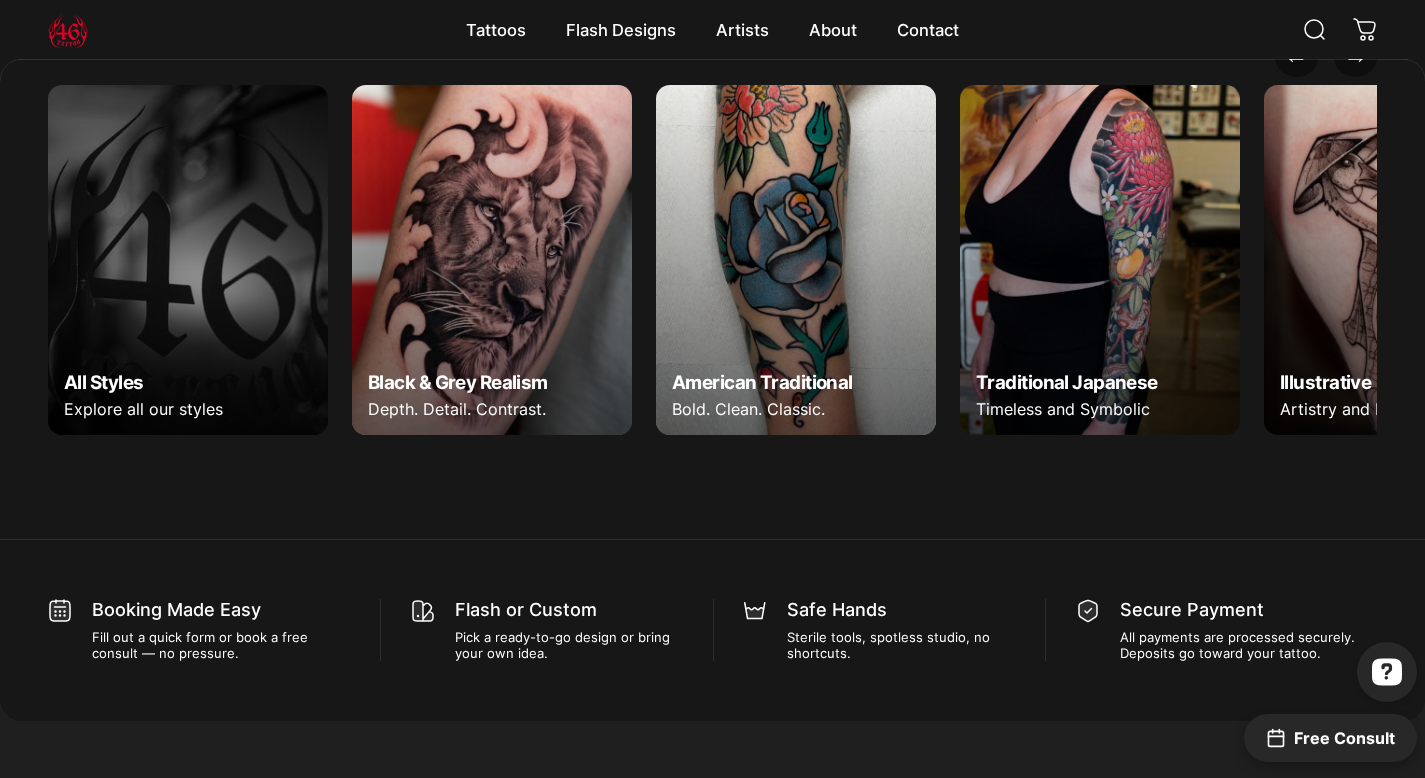 click at bounding box center [1100, 260] 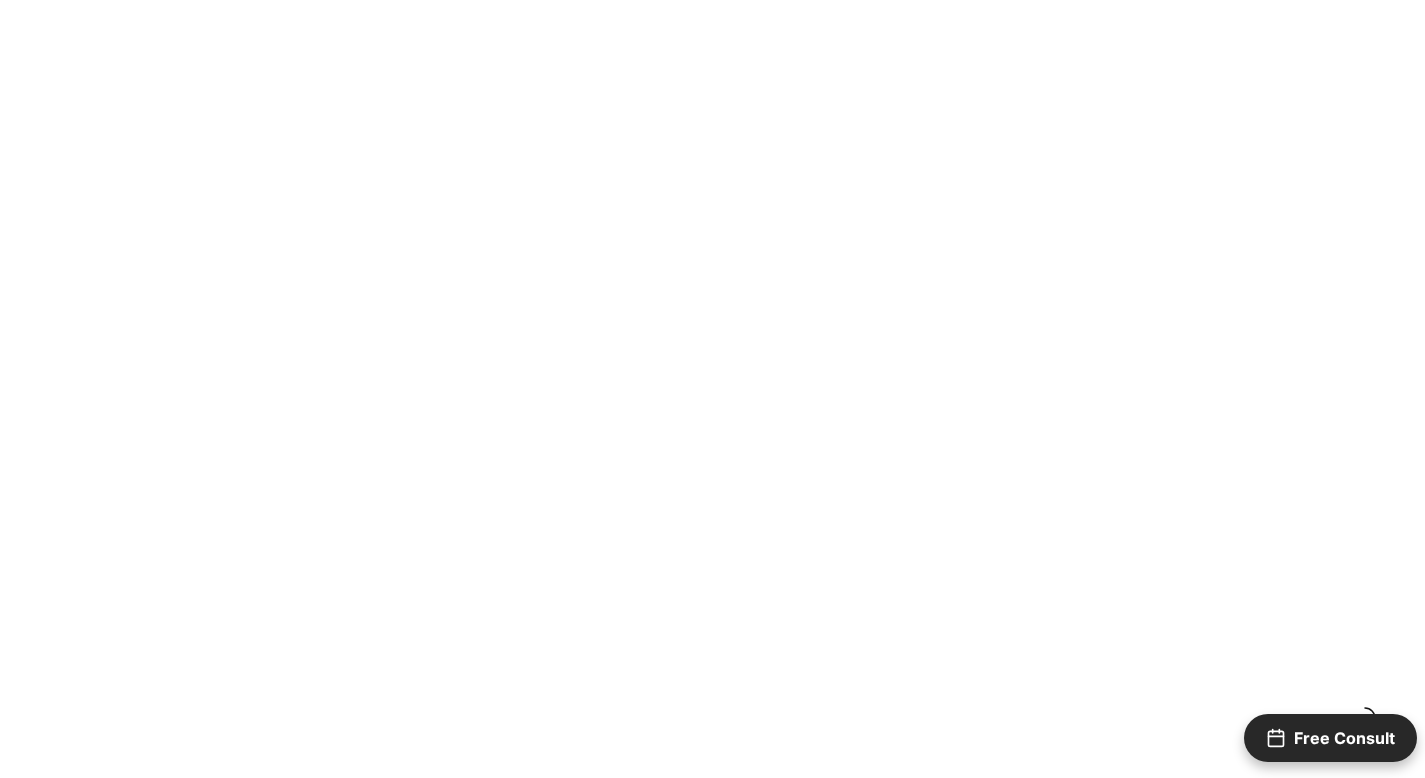 scroll, scrollTop: 0, scrollLeft: 0, axis: both 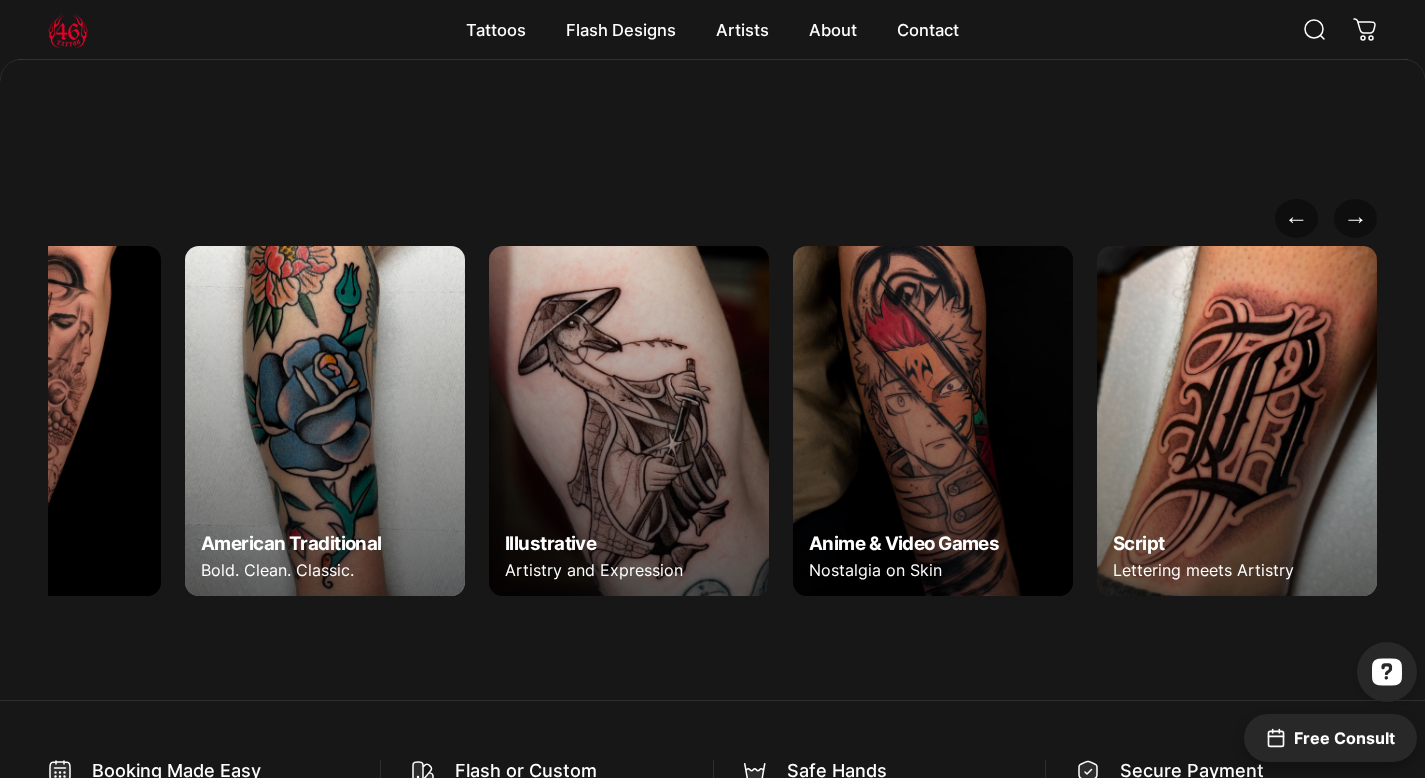 click at bounding box center (933, 421) 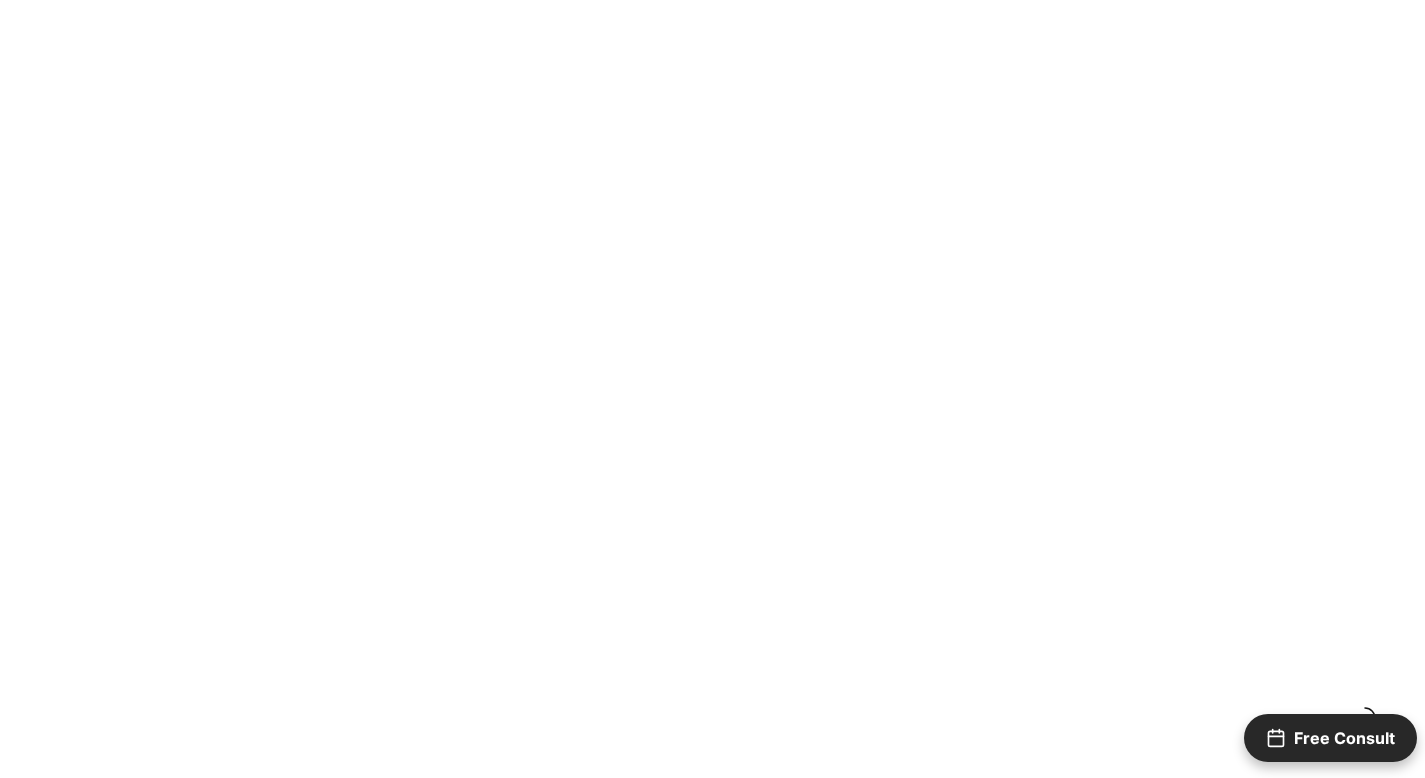 scroll, scrollTop: 0, scrollLeft: 0, axis: both 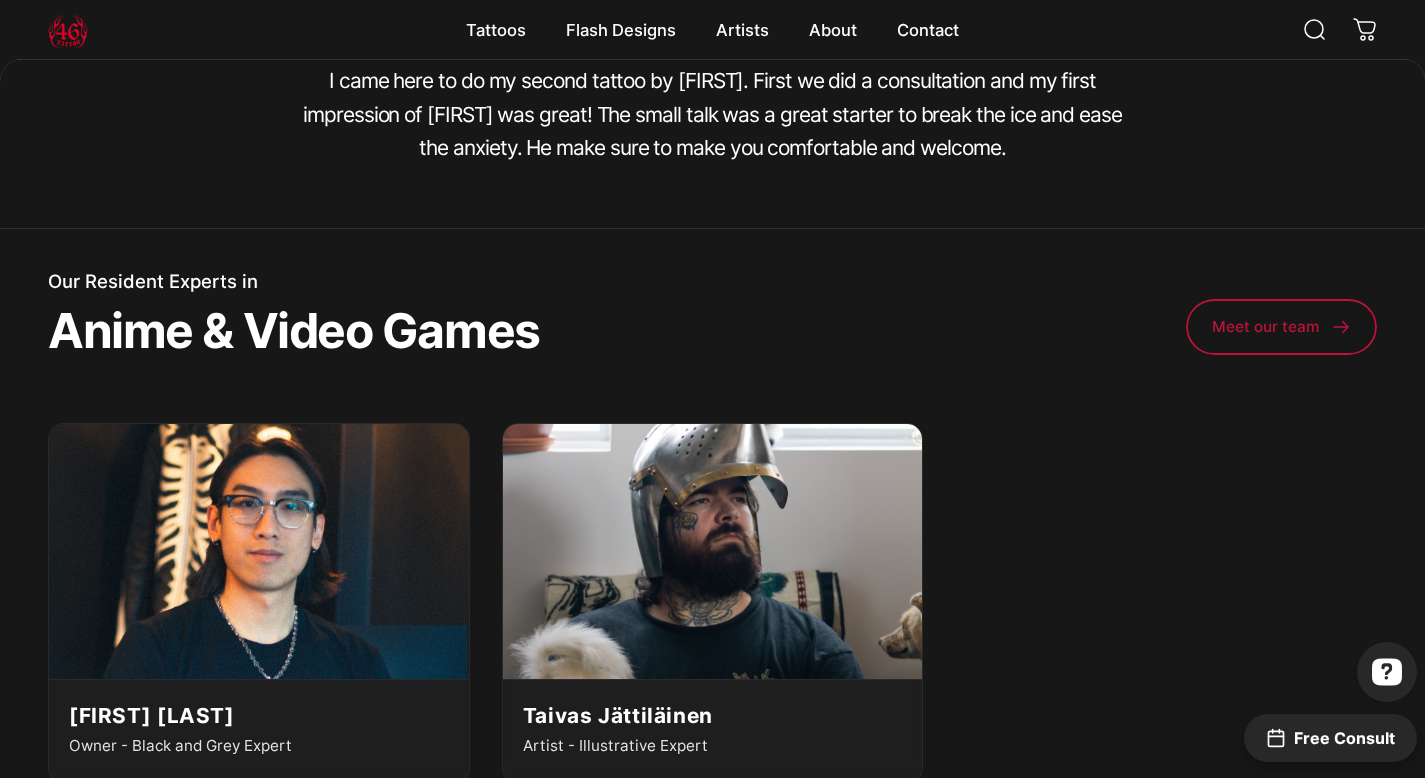 click at bounding box center (68, 30) 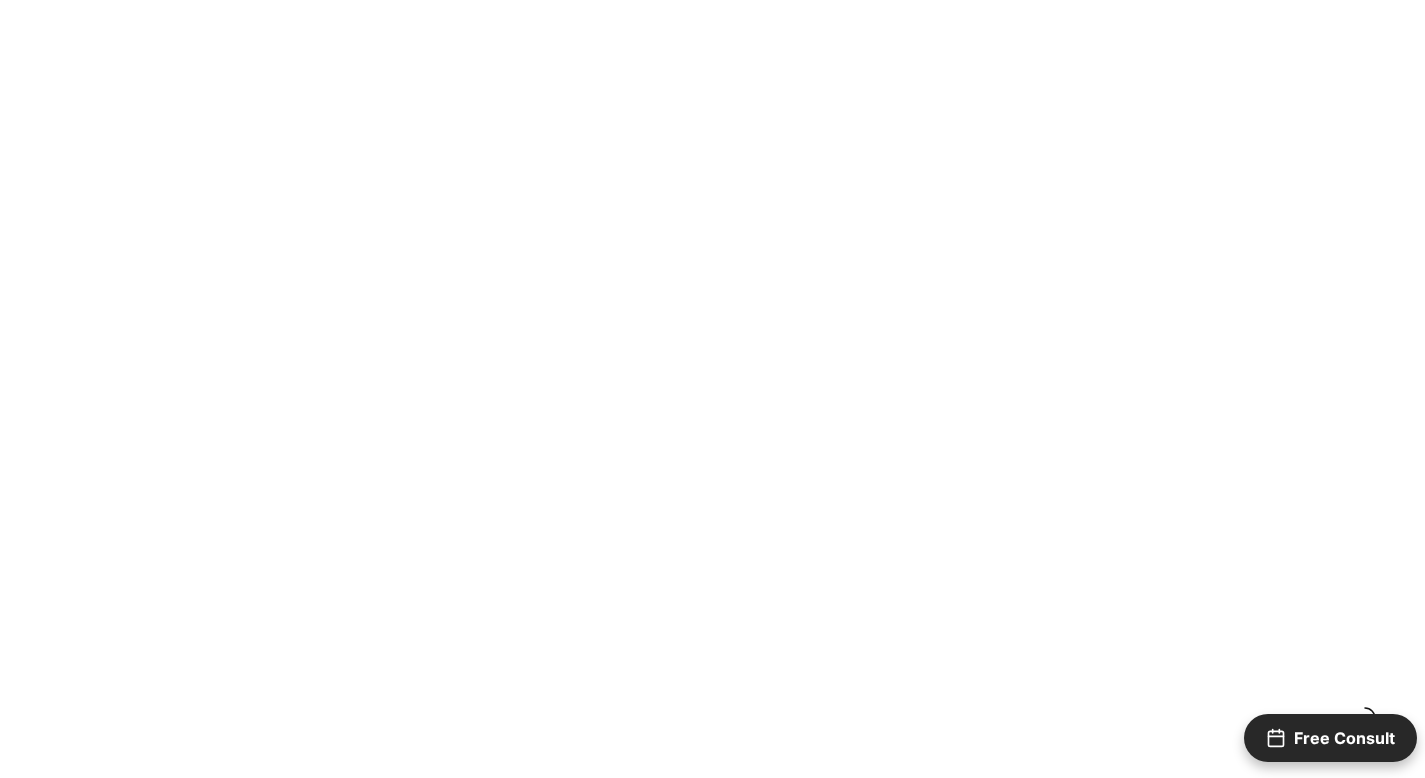 scroll, scrollTop: 0, scrollLeft: 0, axis: both 